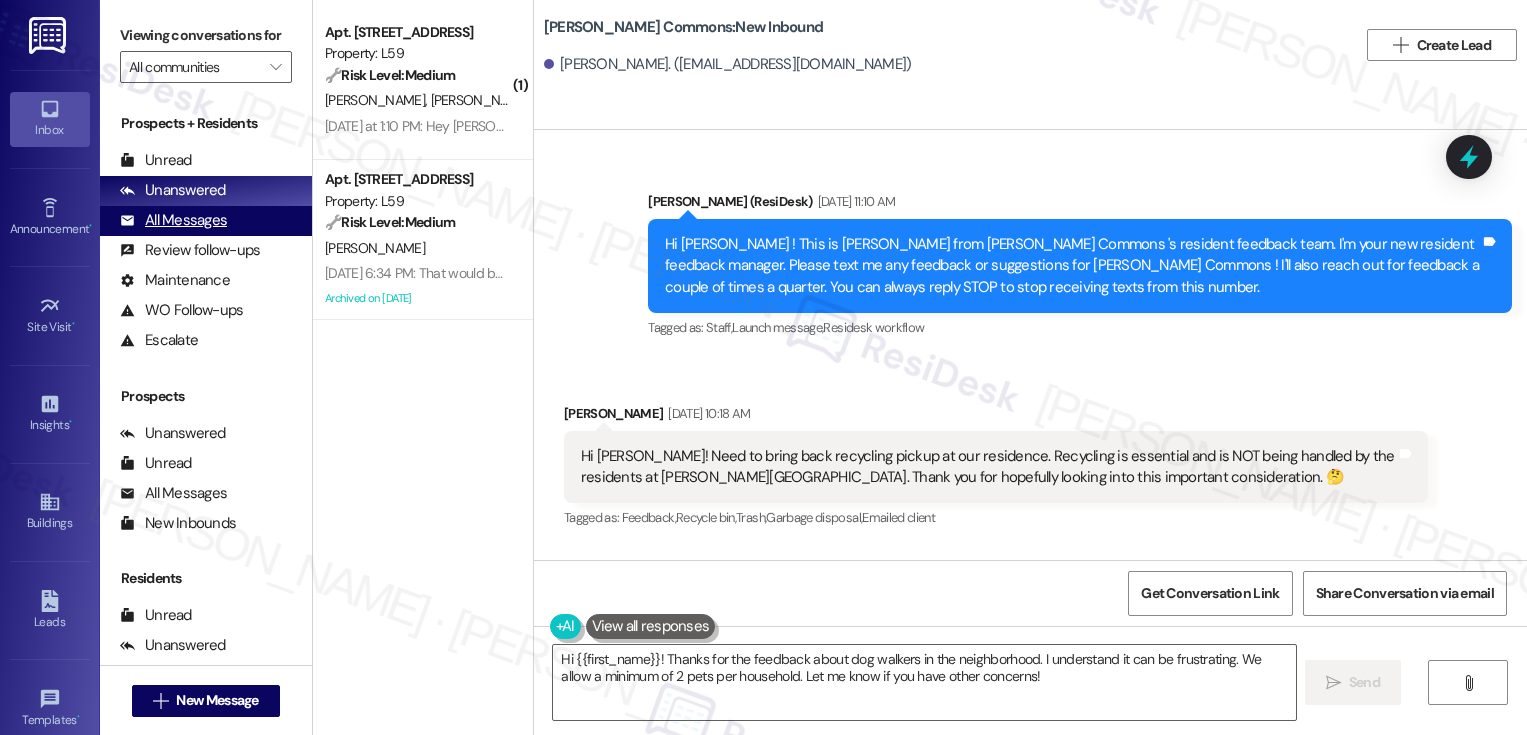 scroll, scrollTop: 0, scrollLeft: 0, axis: both 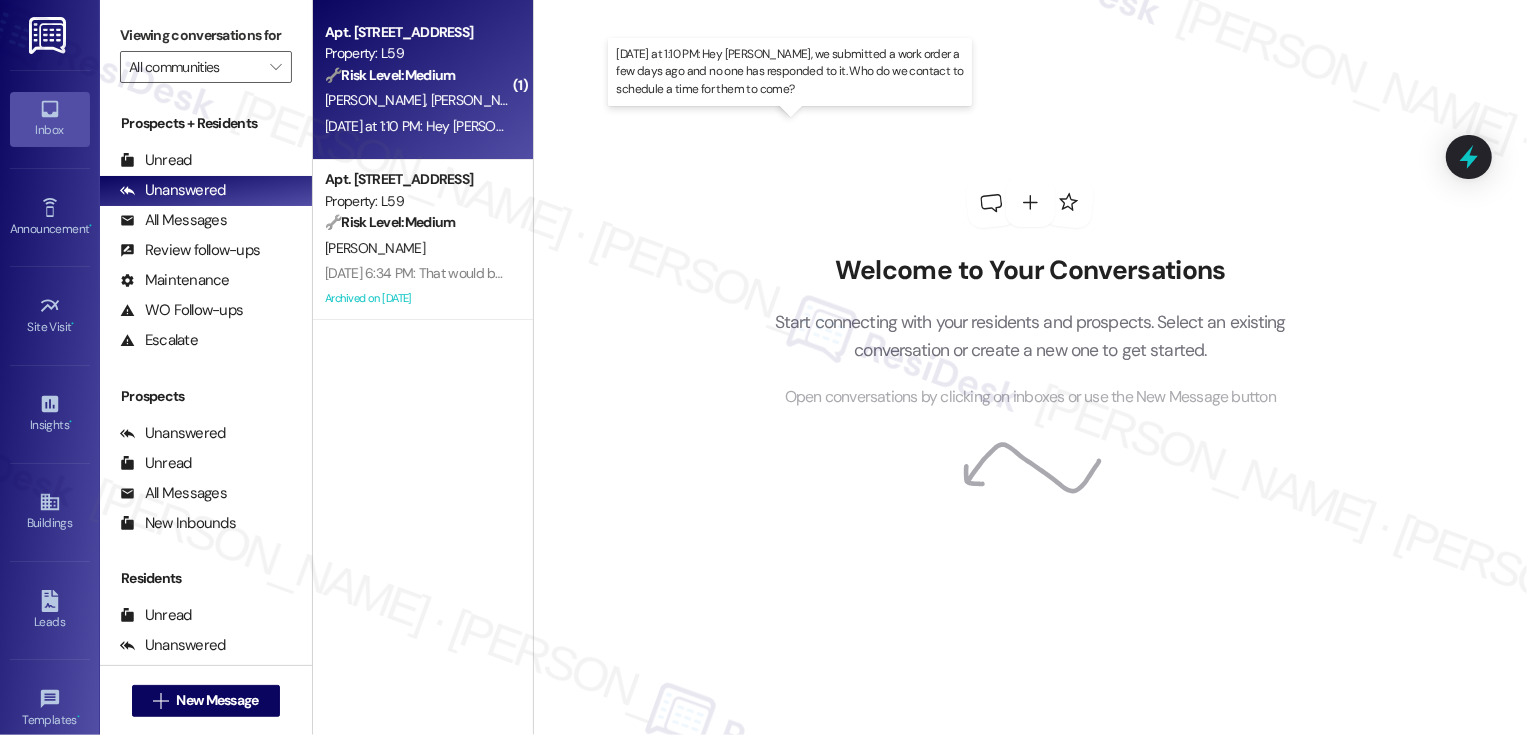 click on "[DATE] at 1:10 PM: Hey [PERSON_NAME], we submitted a work order a few days ago and no one has responded to it. Who do we contact to schedule a time for them to come? [DATE] at 1:10 PM: Hey [PERSON_NAME], we submitted a work order a few days ago and no one has responded to it. Who do we contact to schedule a time for them to come?" at bounding box center [832, 126] 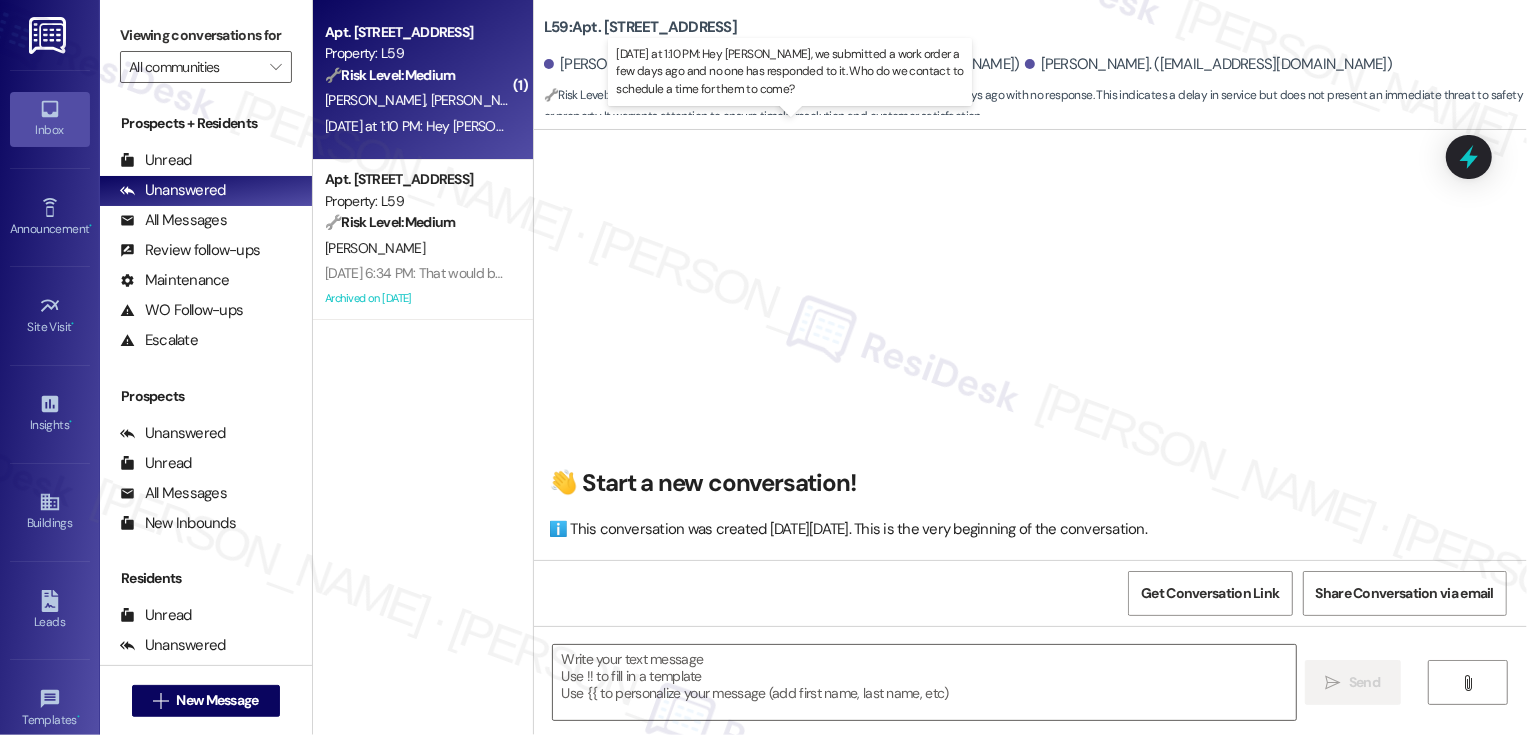 click on "[DATE] at 1:10 PM: Hey [PERSON_NAME], we submitted a work order a few days ago and no one has responded to it. Who do we contact to schedule a time for them to come? [DATE] at 1:10 PM: Hey [PERSON_NAME], we submitted a work order a few days ago and no one has responded to it. Who do we contact to schedule a time for them to come?" at bounding box center [832, 126] 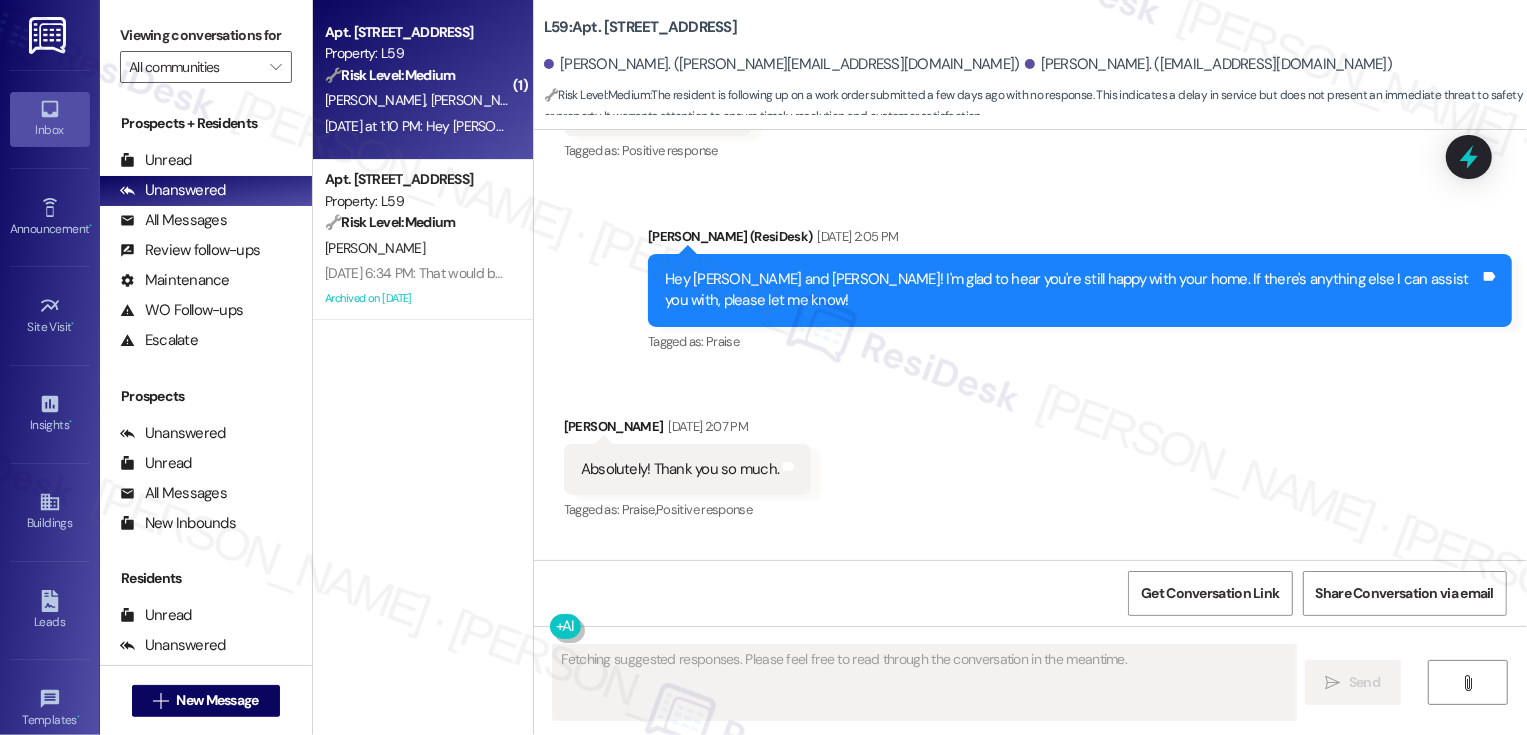 scroll, scrollTop: 3084, scrollLeft: 0, axis: vertical 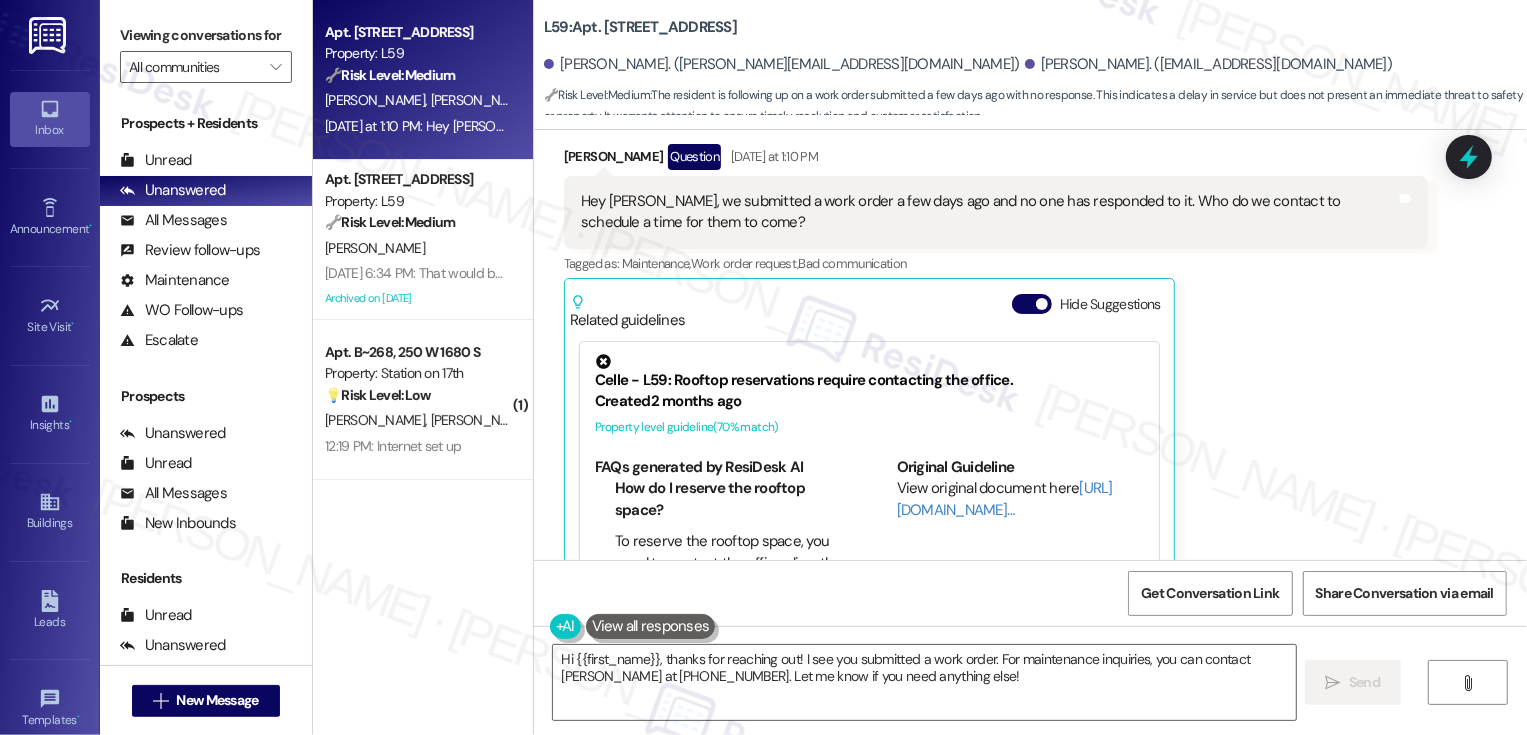 click on "L59:  Apt. [STREET_ADDRESS]" at bounding box center [640, 27] 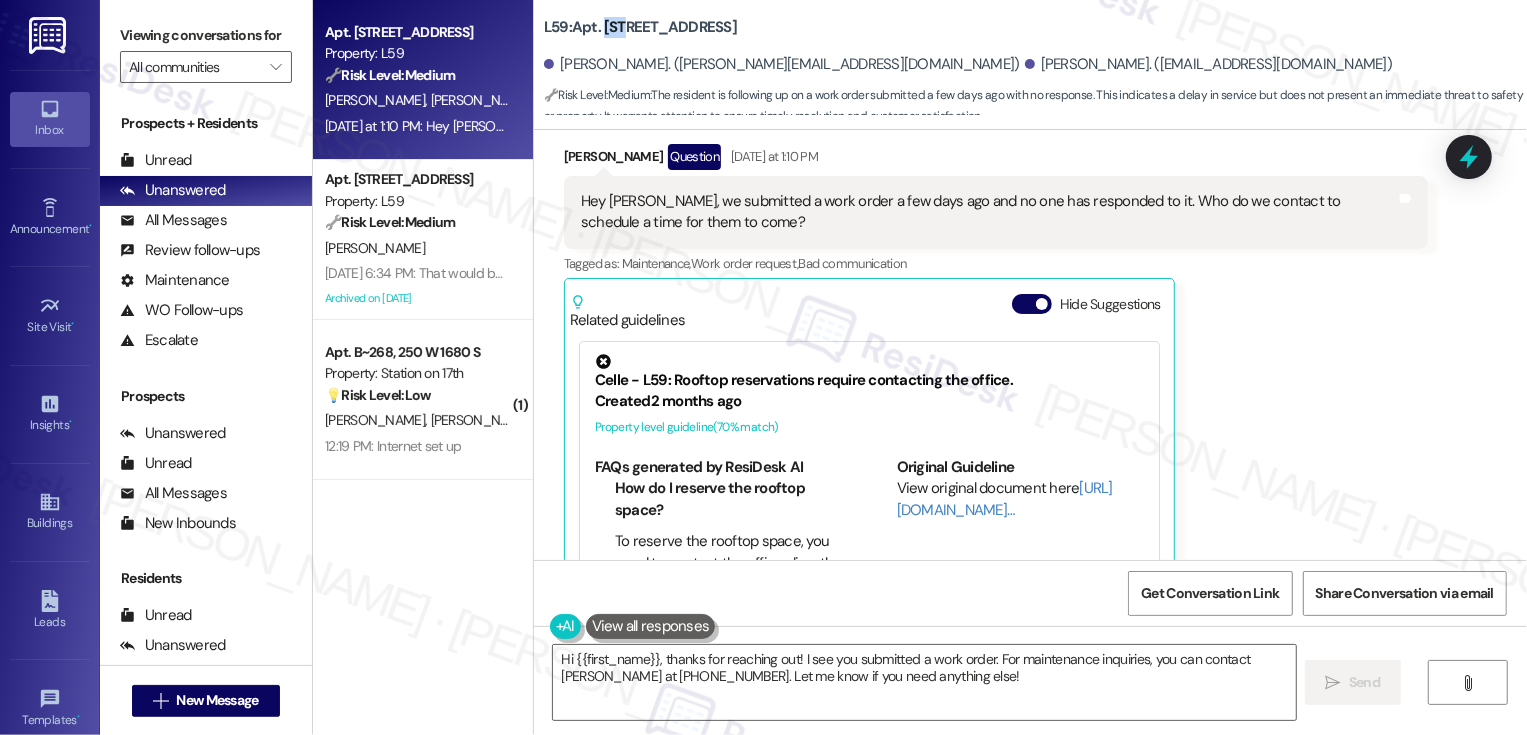 copy on "222" 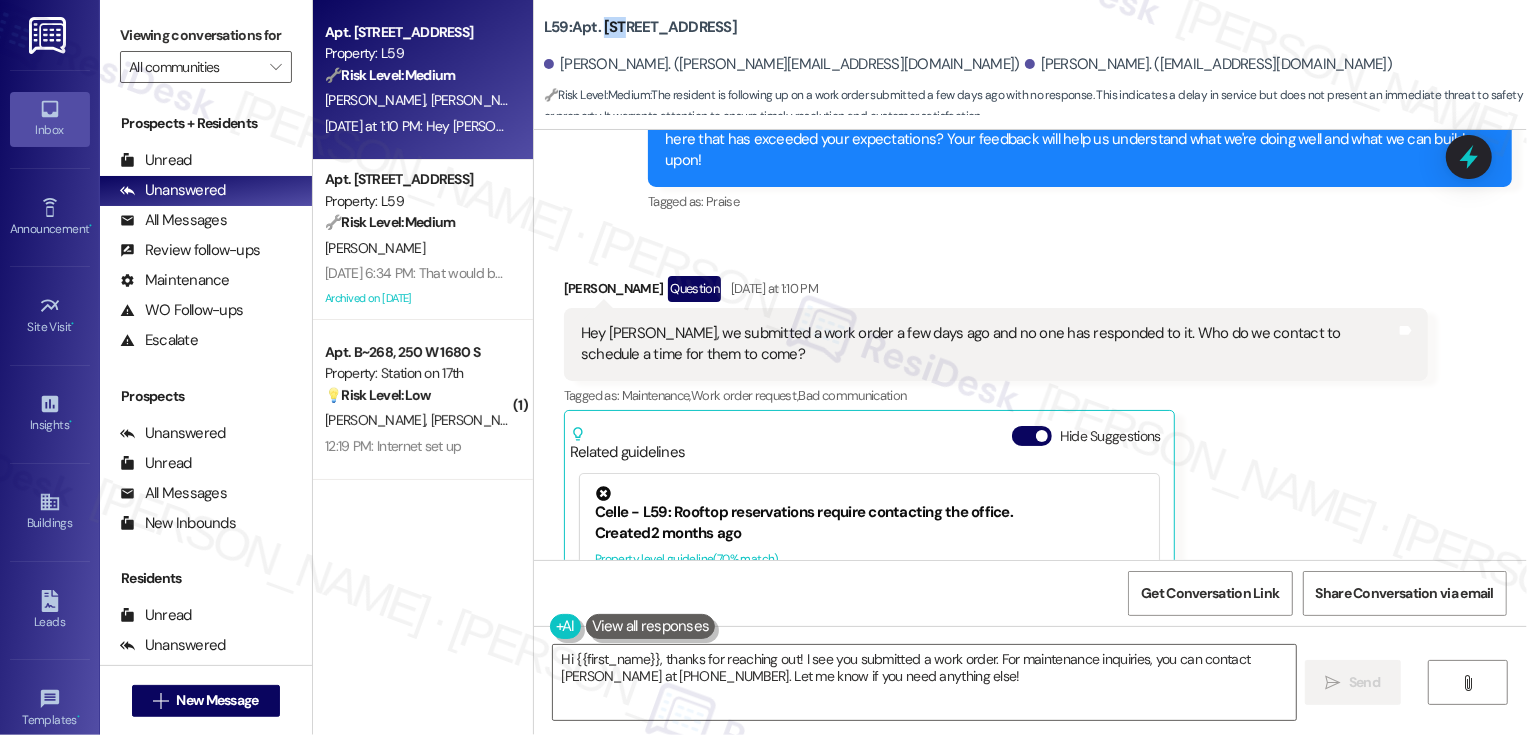 scroll, scrollTop: 2939, scrollLeft: 0, axis: vertical 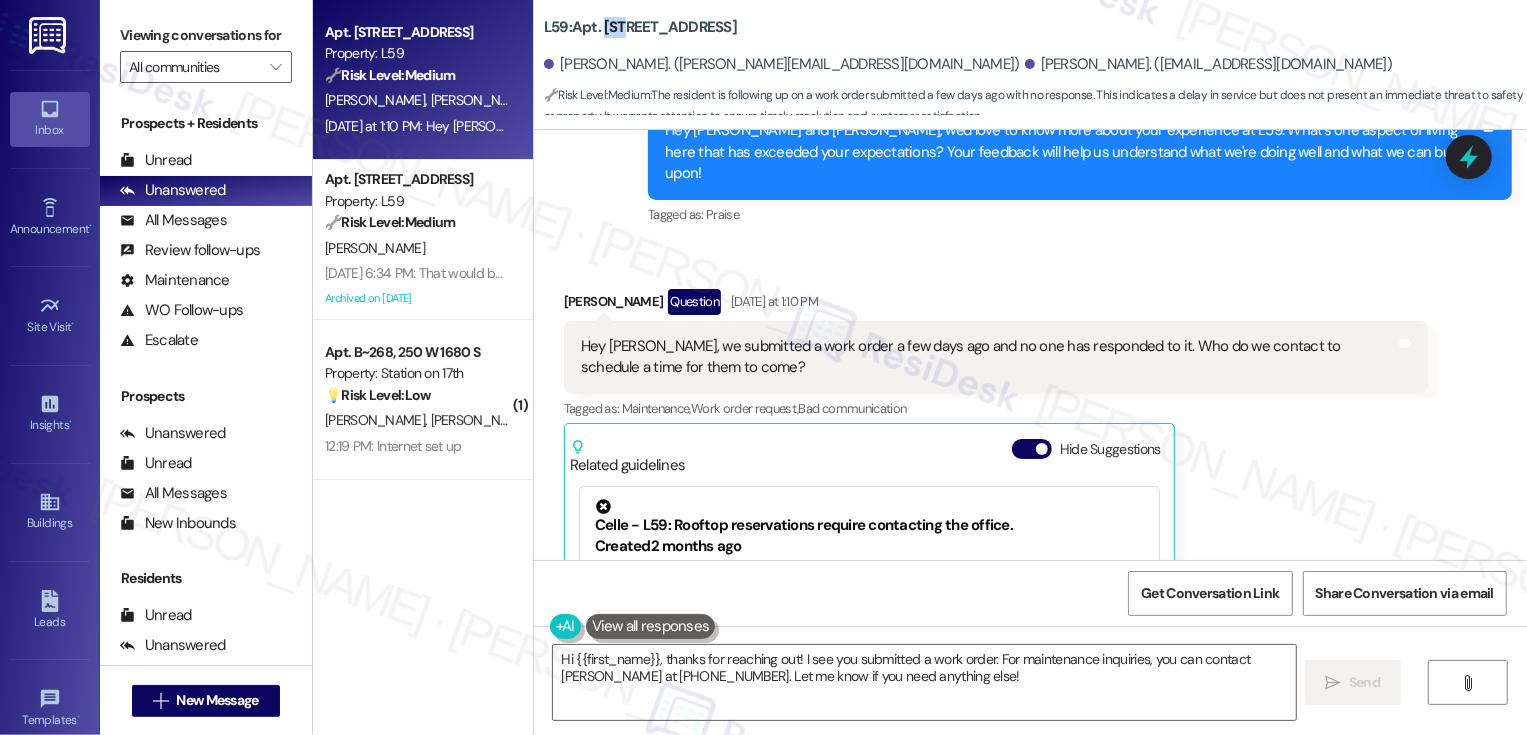 click on "[PERSON_NAME] Question [DATE] at 1:10 PM" at bounding box center [996, 305] 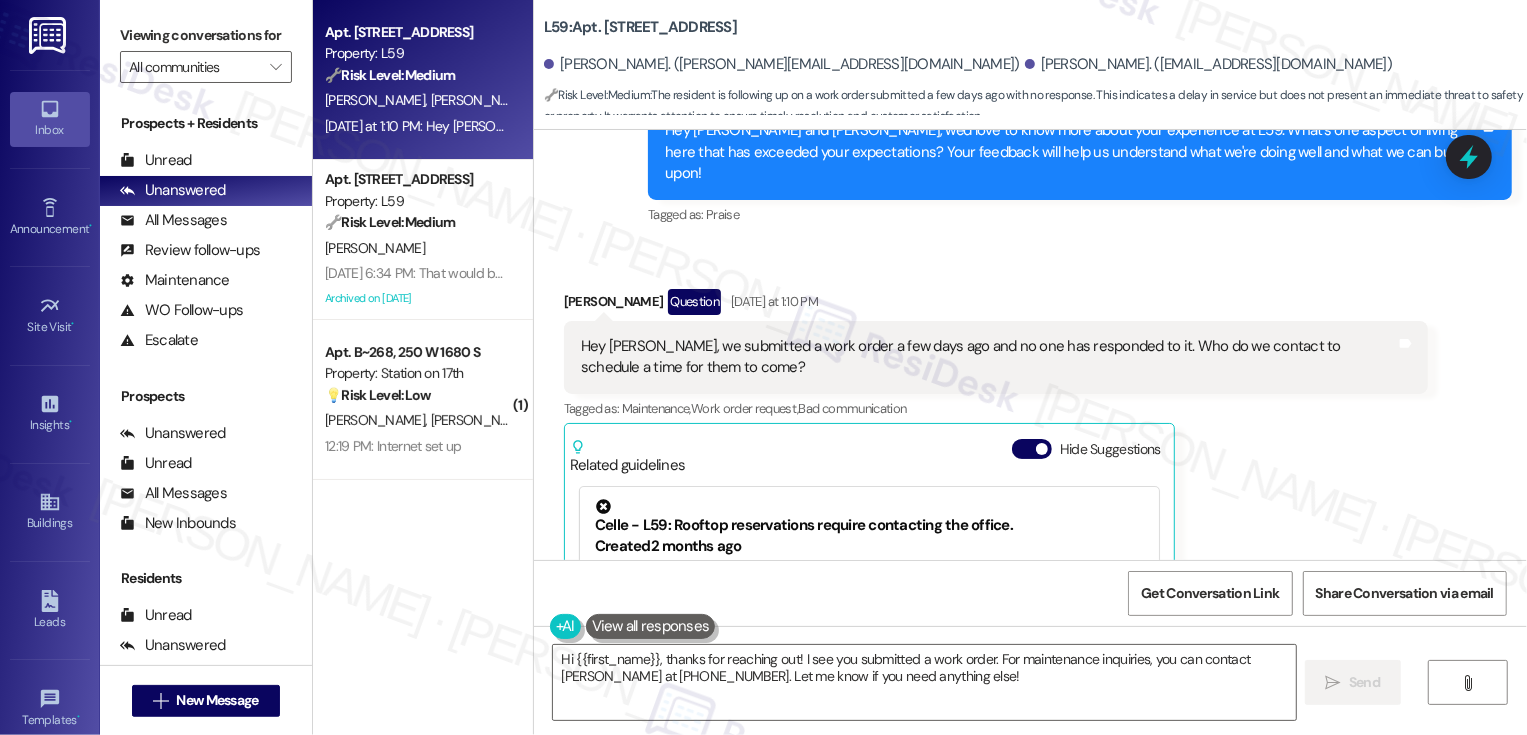 click on "[PERSON_NAME] Question [DATE] at 1:10 PM" at bounding box center [996, 305] 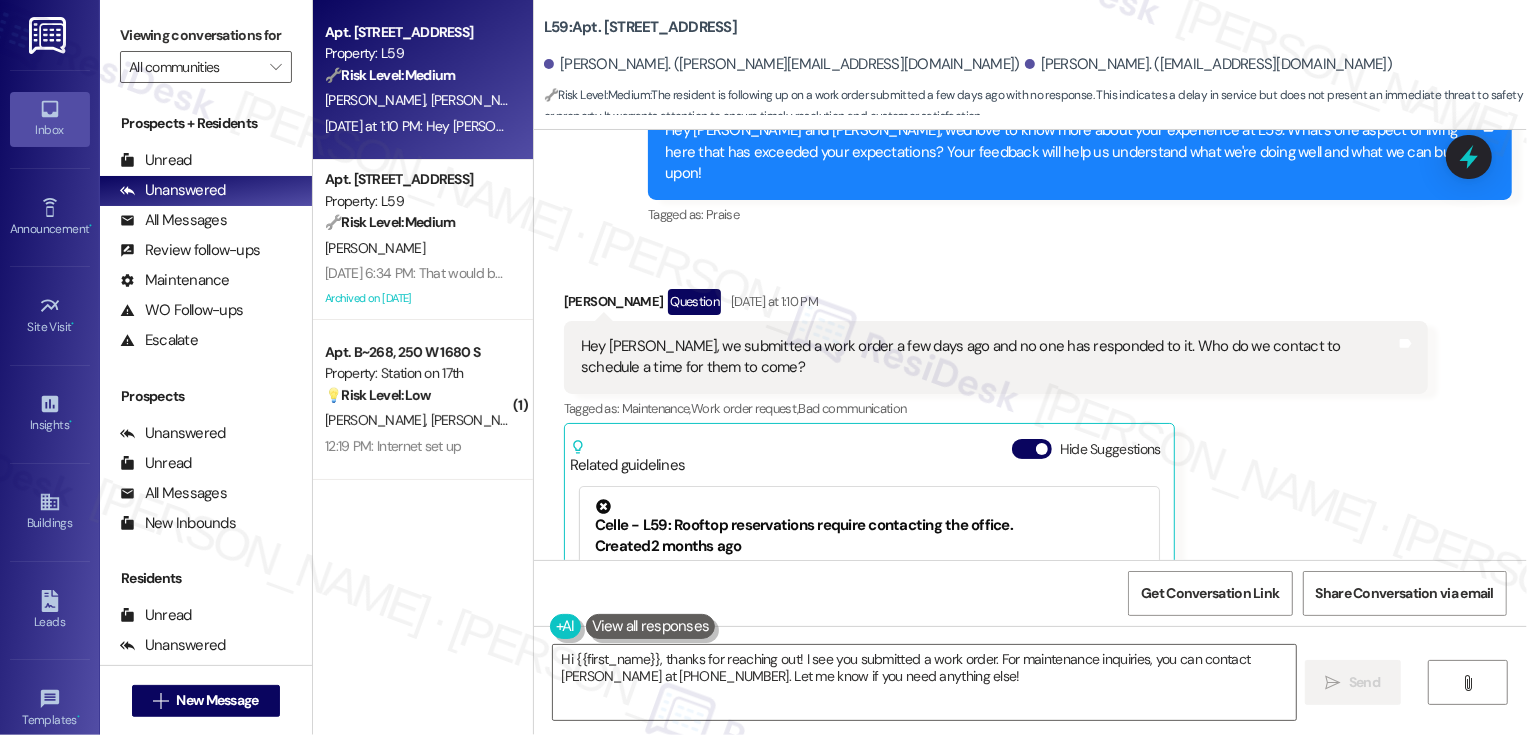 click on "[PERSON_NAME] Question [DATE] at 1:10 PM" at bounding box center (996, 305) 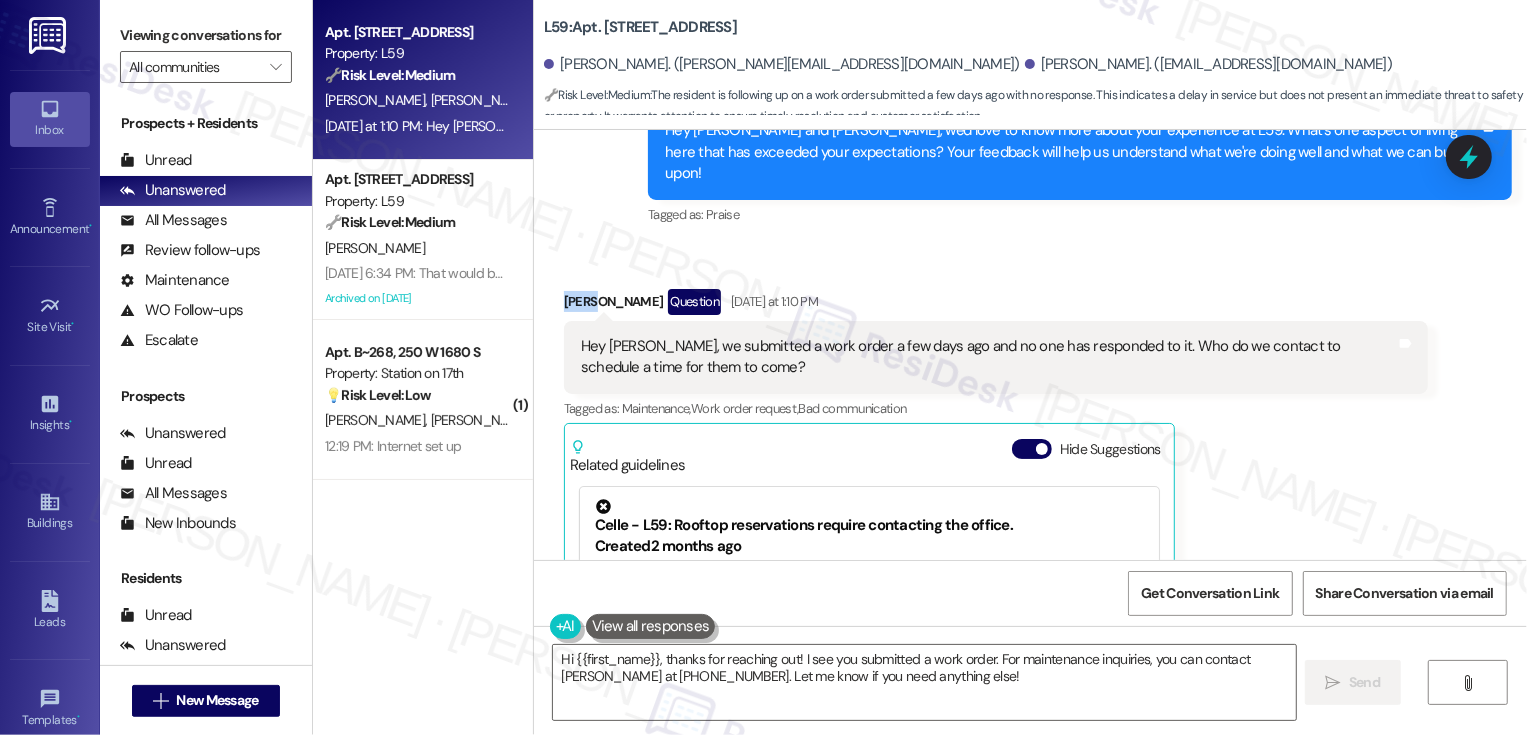 copy on "[PERSON_NAME]" 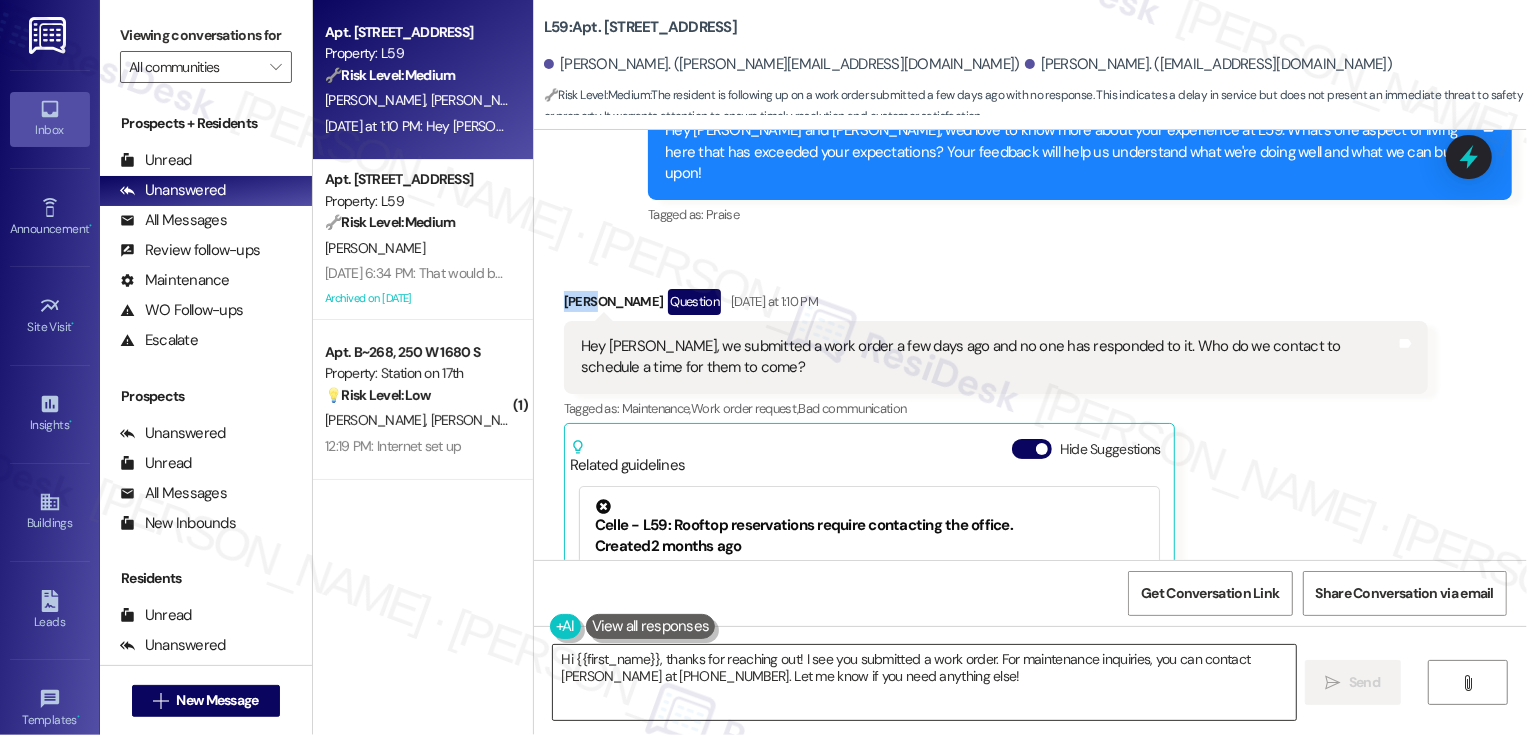 click on "Hi {{first_name}}, thanks for reaching out! I see you submitted a work order. For maintenance inquiries, you can contact [PERSON_NAME] at [PHONE_NUMBER]. Let me know if you need anything else!" at bounding box center [924, 682] 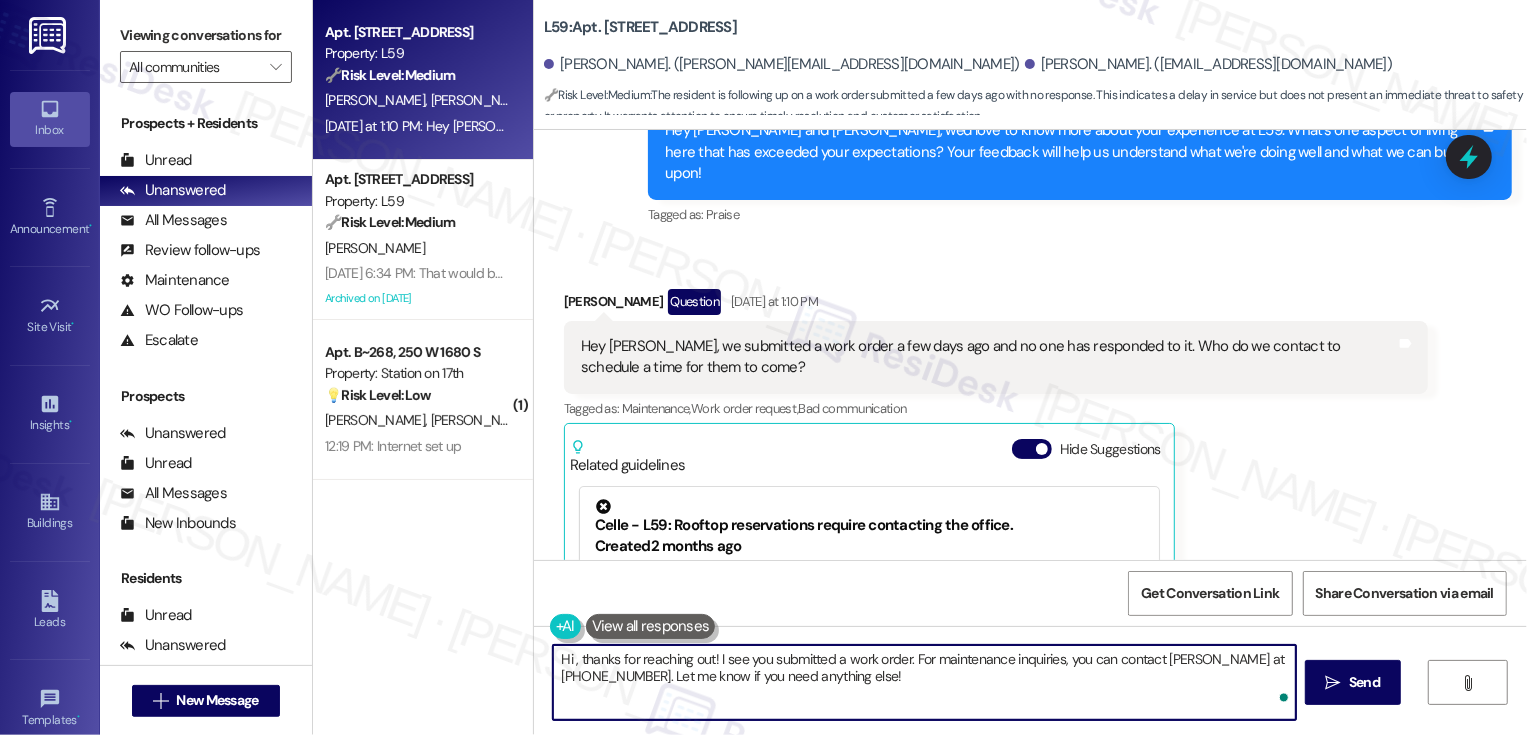 paste on "[PERSON_NAME]" 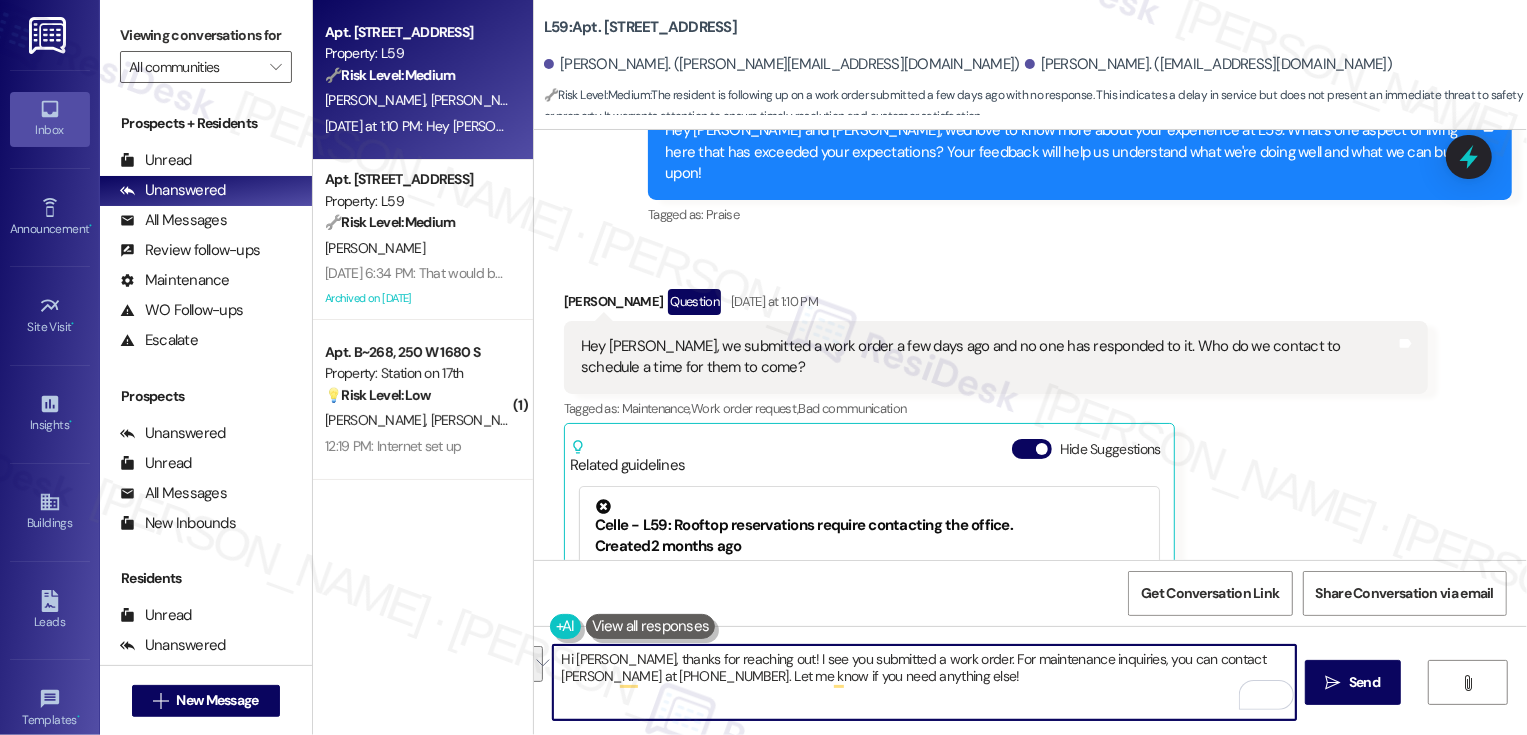 drag, startPoint x: 735, startPoint y: 654, endPoint x: 930, endPoint y: 732, distance: 210.02142 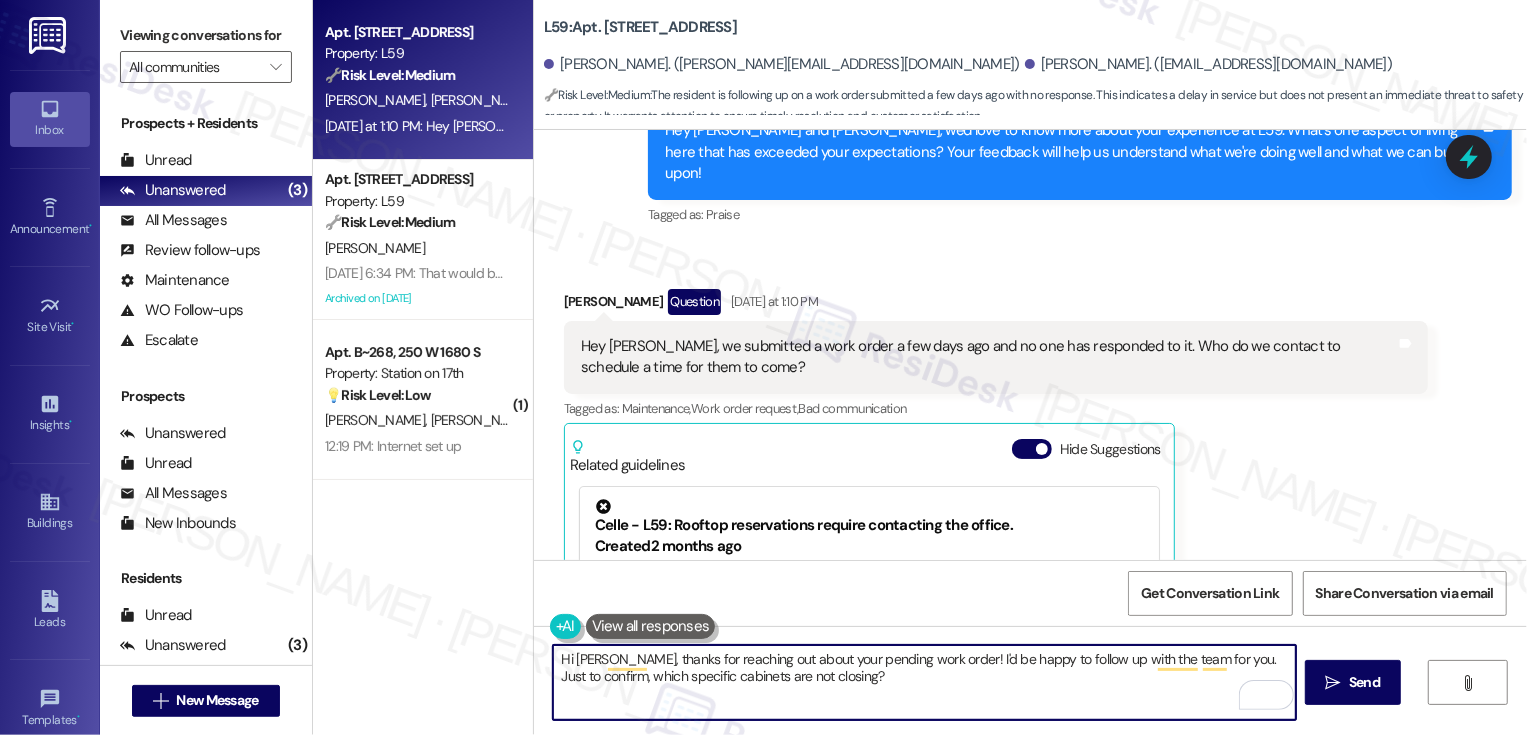click on "Hi [PERSON_NAME], thanks for reaching out about your pending work order! I'd be happy to follow up with the team for you. Just to confirm, which specific cabinets are not closing?" at bounding box center [924, 682] 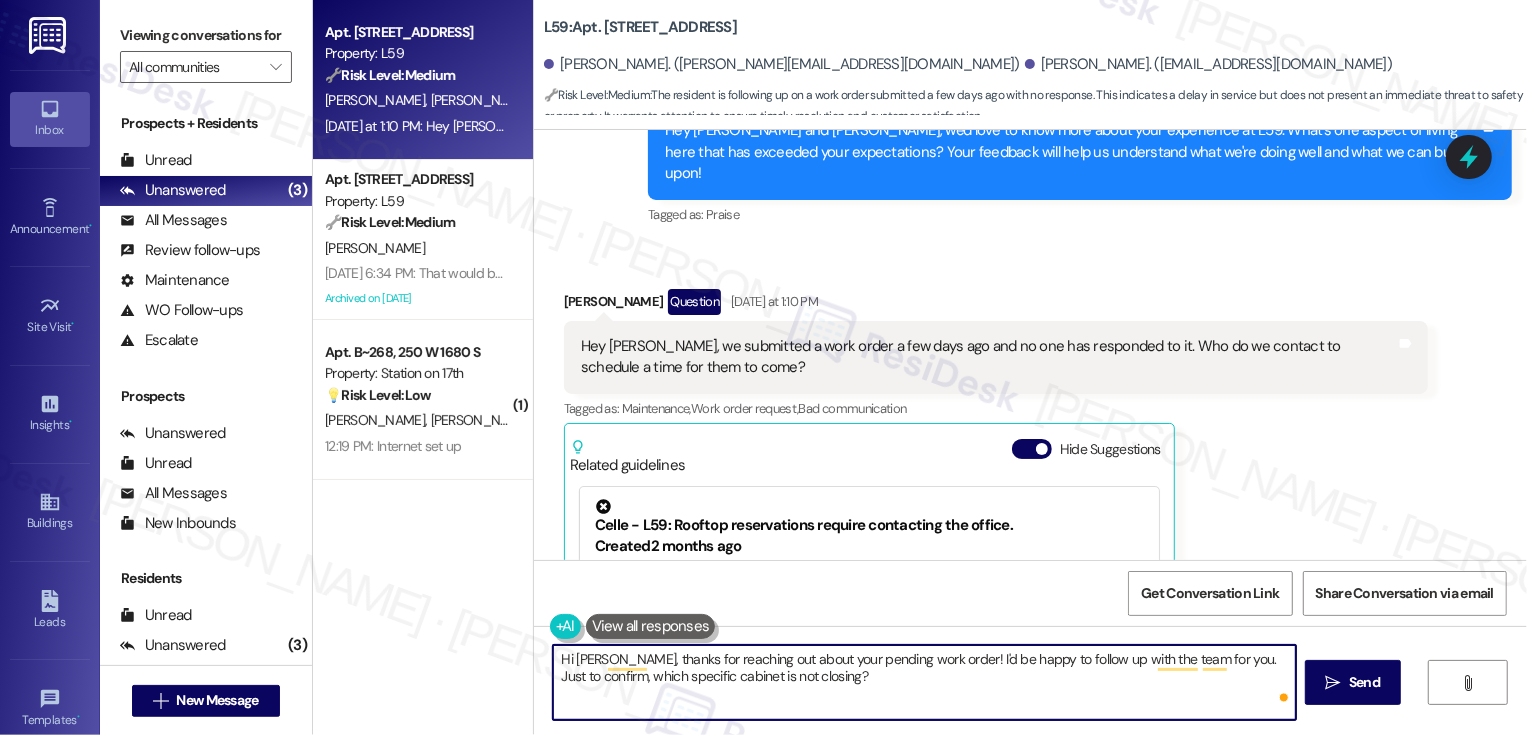click on "Hi [PERSON_NAME], thanks for reaching out about your pending work order! I'd be happy to follow up with the team for you. Just to confirm, which specific cabinet is not closing?" at bounding box center [924, 682] 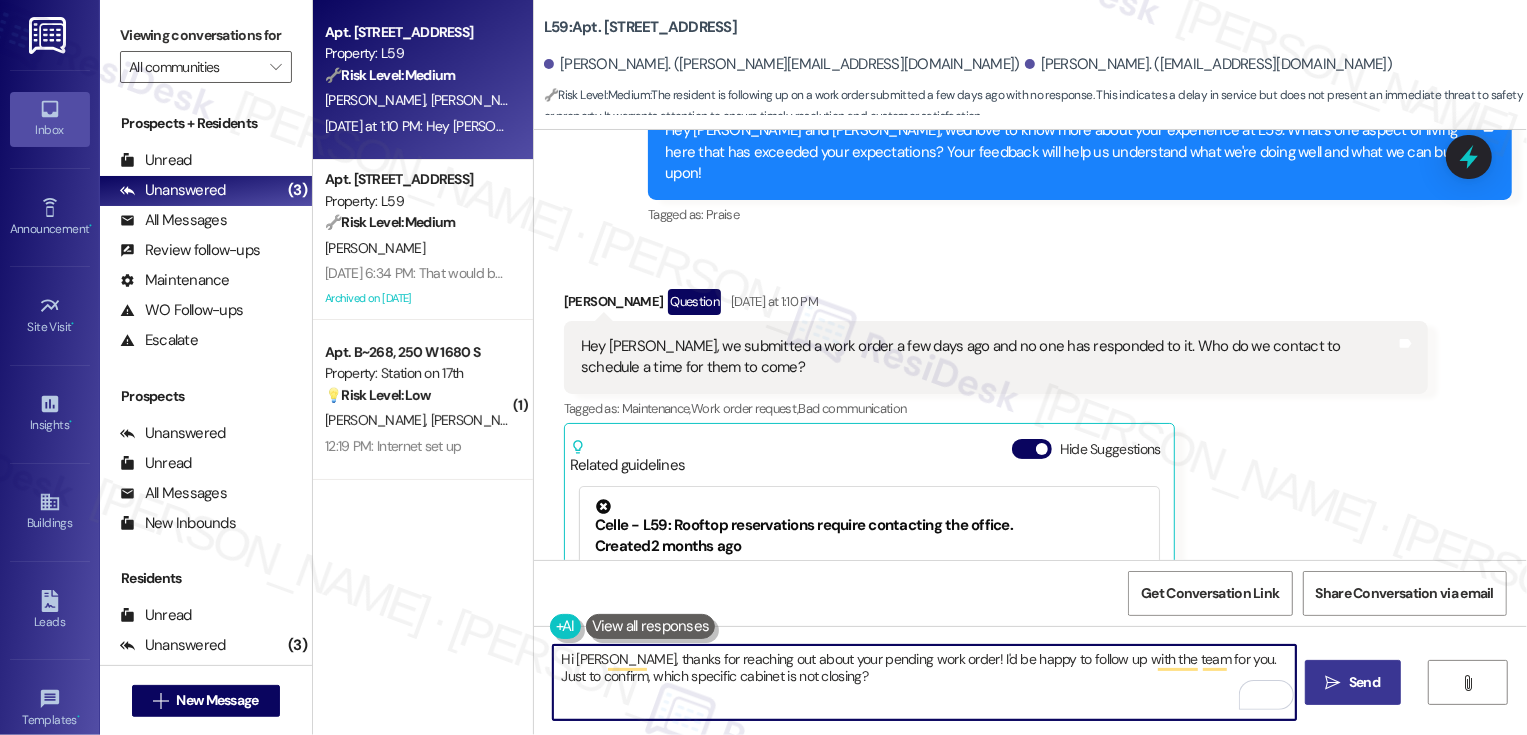 type on "Hi [PERSON_NAME], thanks for reaching out about your pending work order! I'd be happy to follow up with the team for you. Just to confirm, which specific cabinet is not closing?" 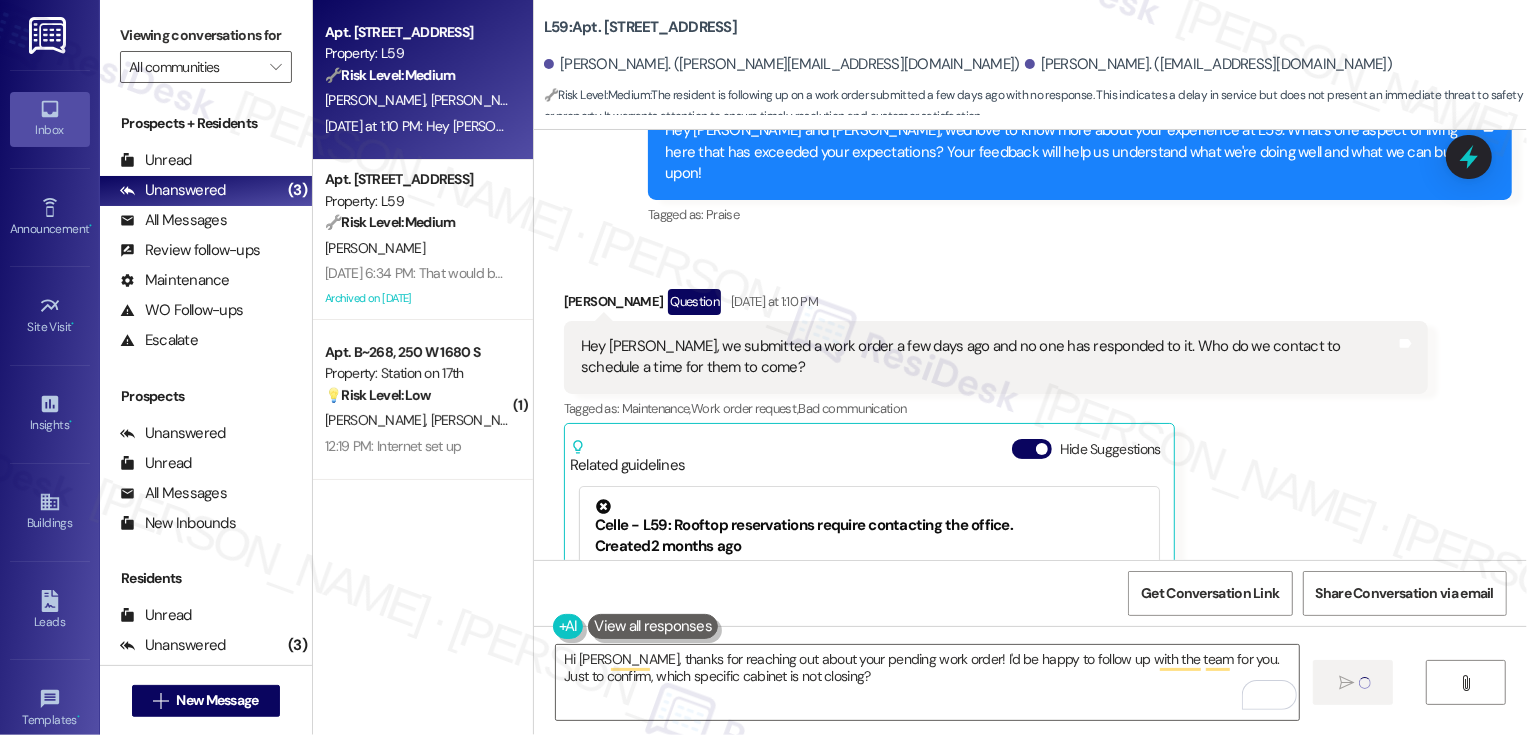type 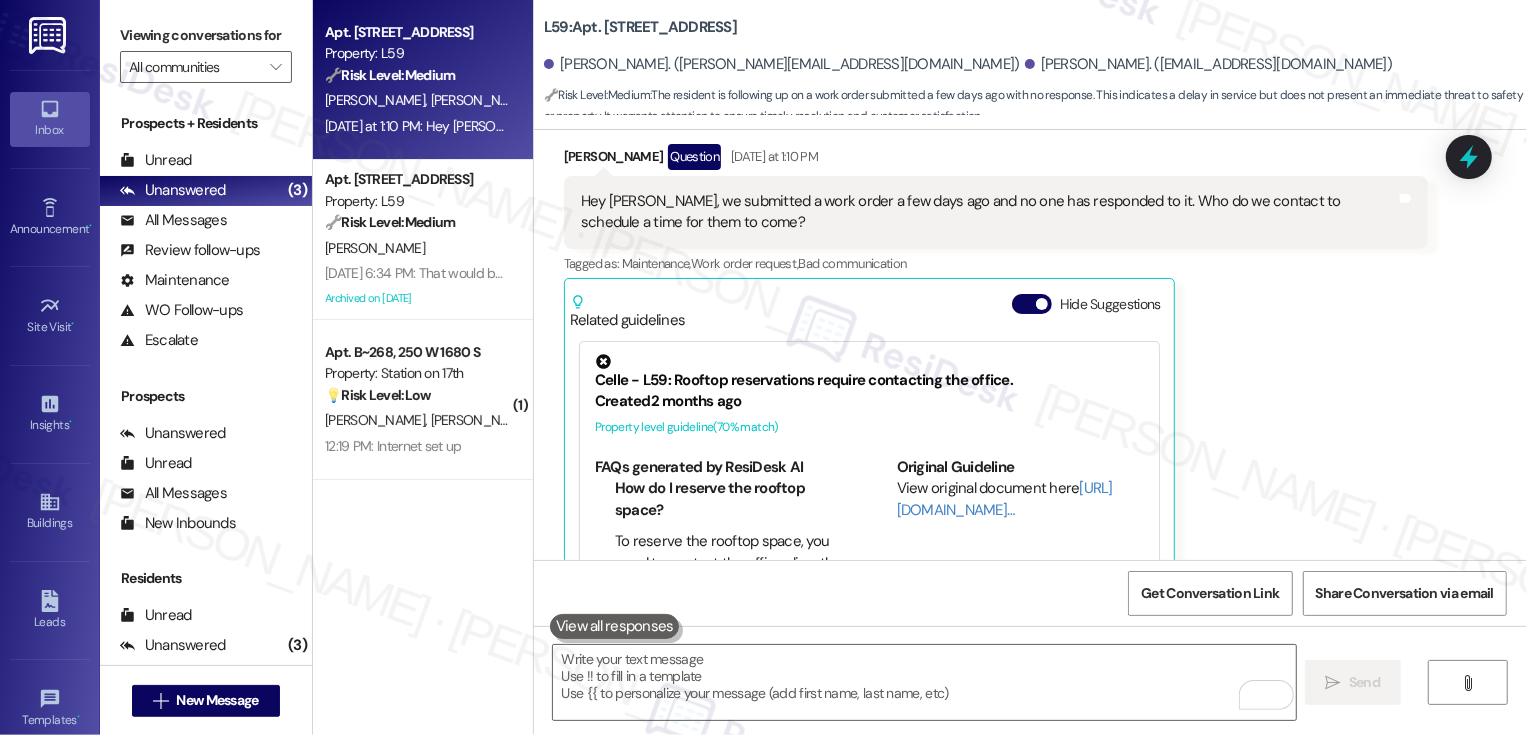 scroll, scrollTop: 3246, scrollLeft: 0, axis: vertical 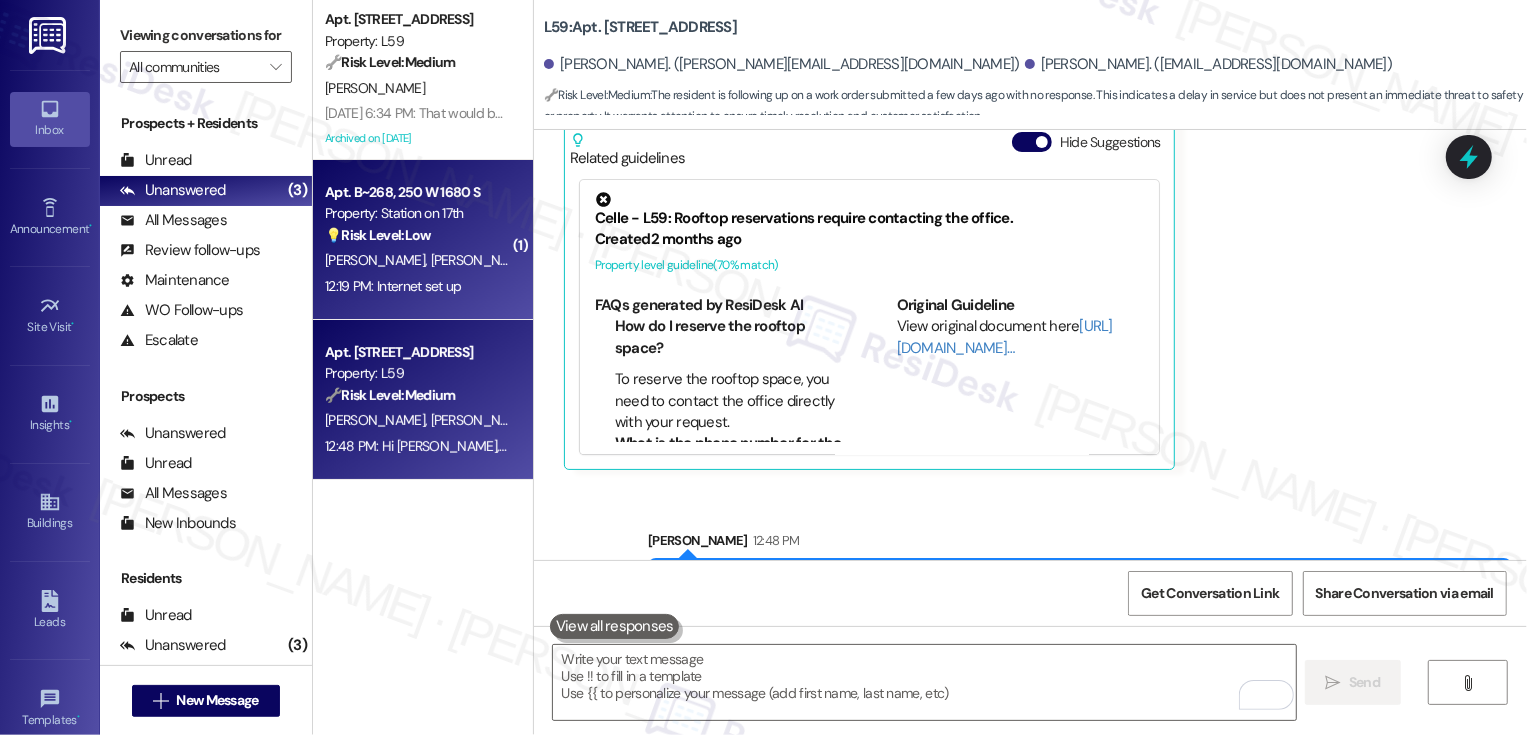 click on "Property: Station on 17th" at bounding box center (417, 213) 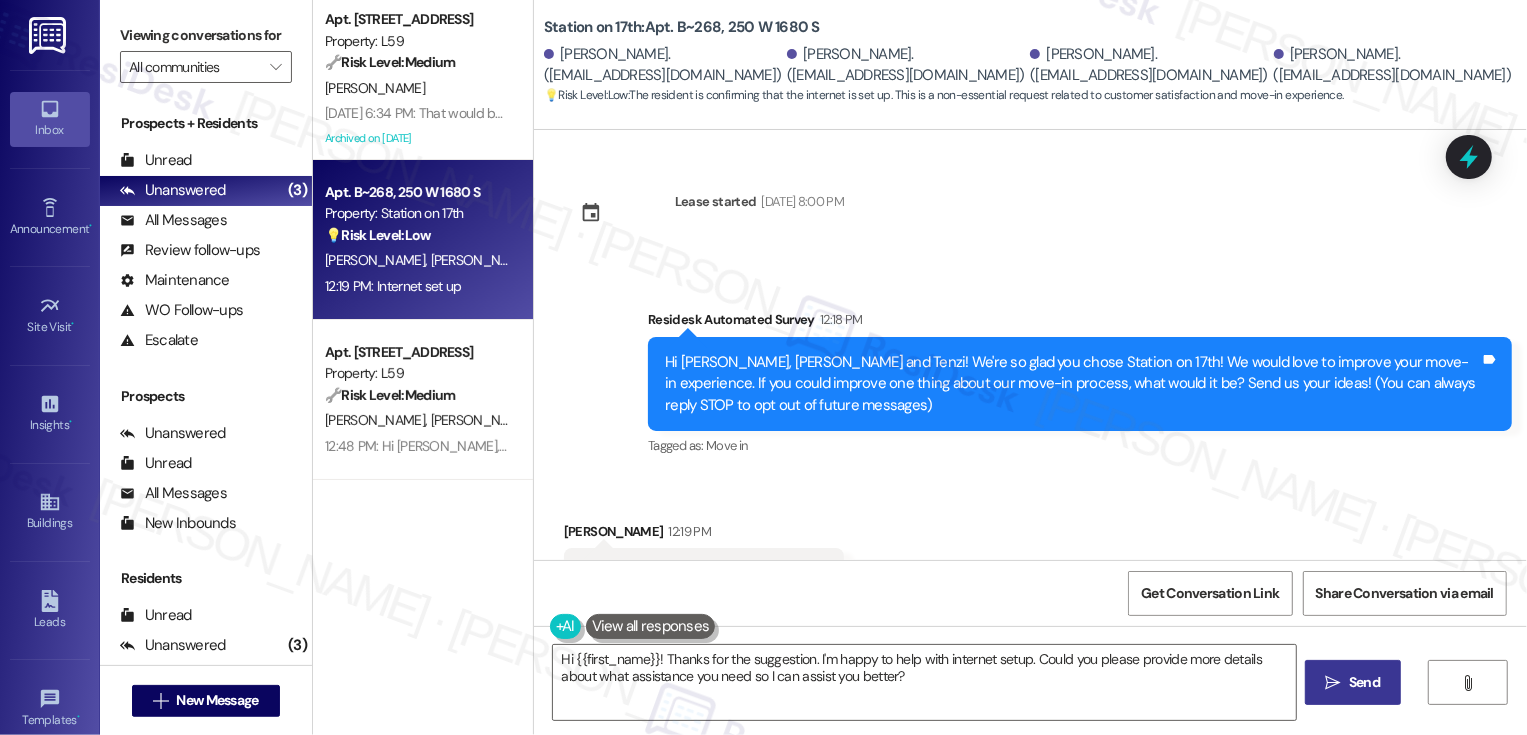 scroll, scrollTop: 85, scrollLeft: 0, axis: vertical 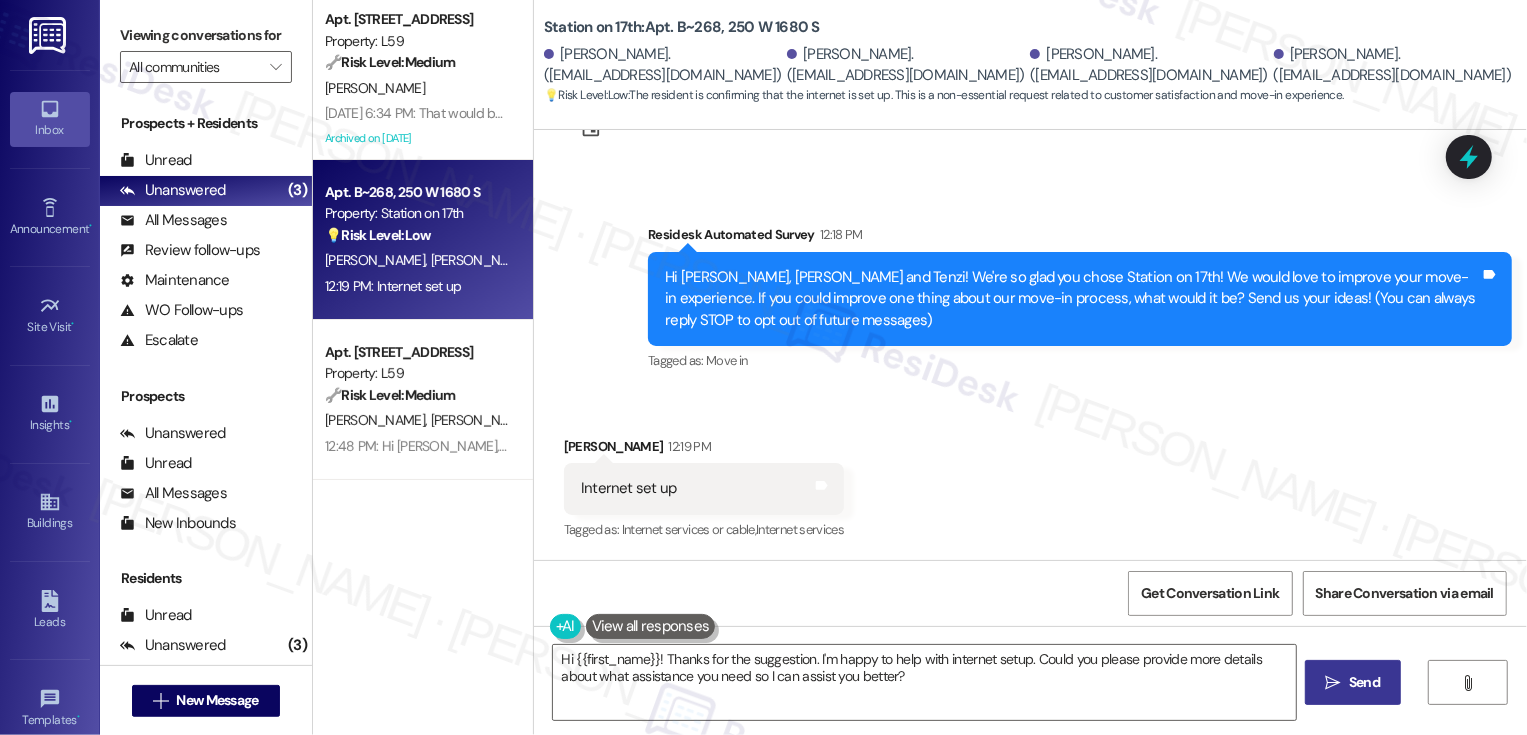 click on "[PERSON_NAME] 12:19 PM" at bounding box center (704, 450) 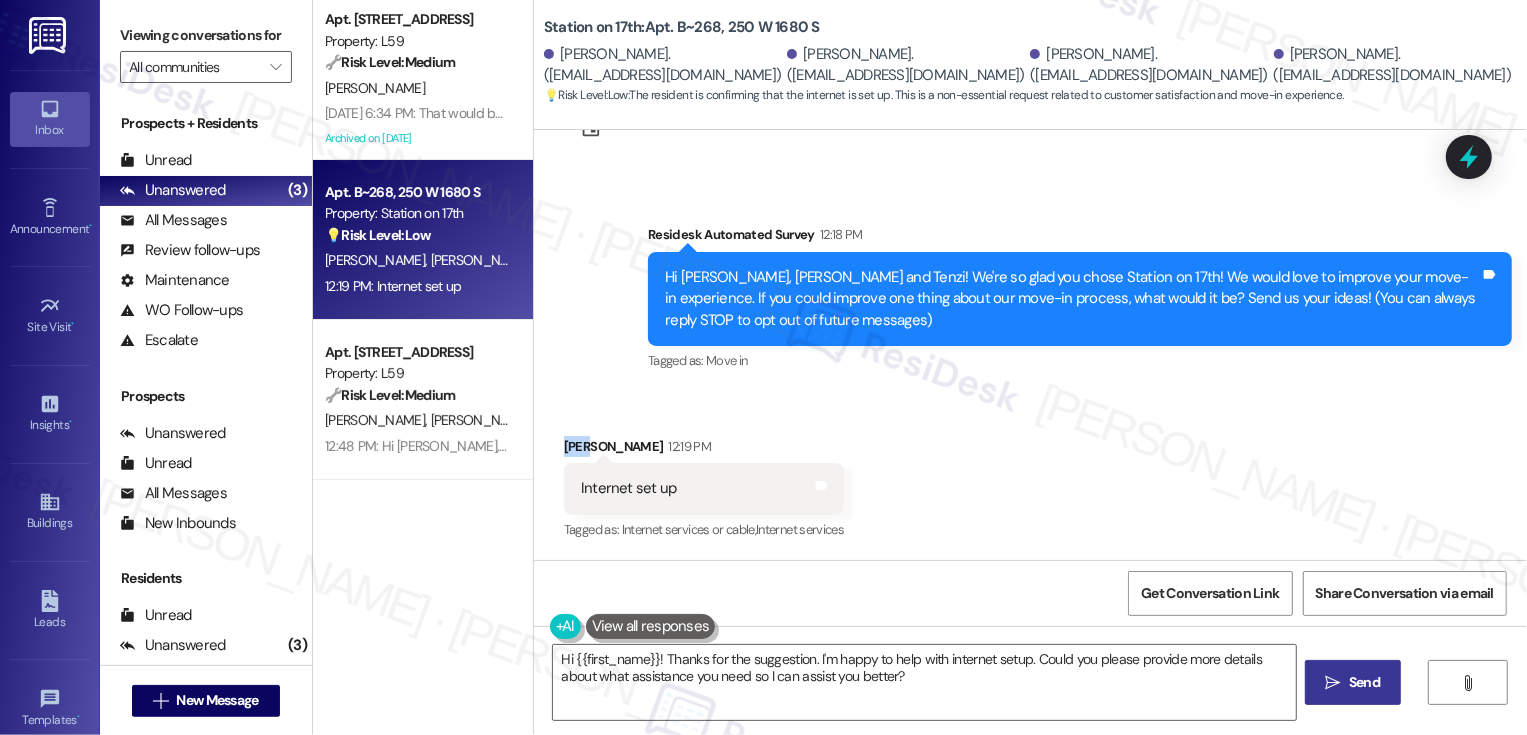 copy on "[PERSON_NAME]" 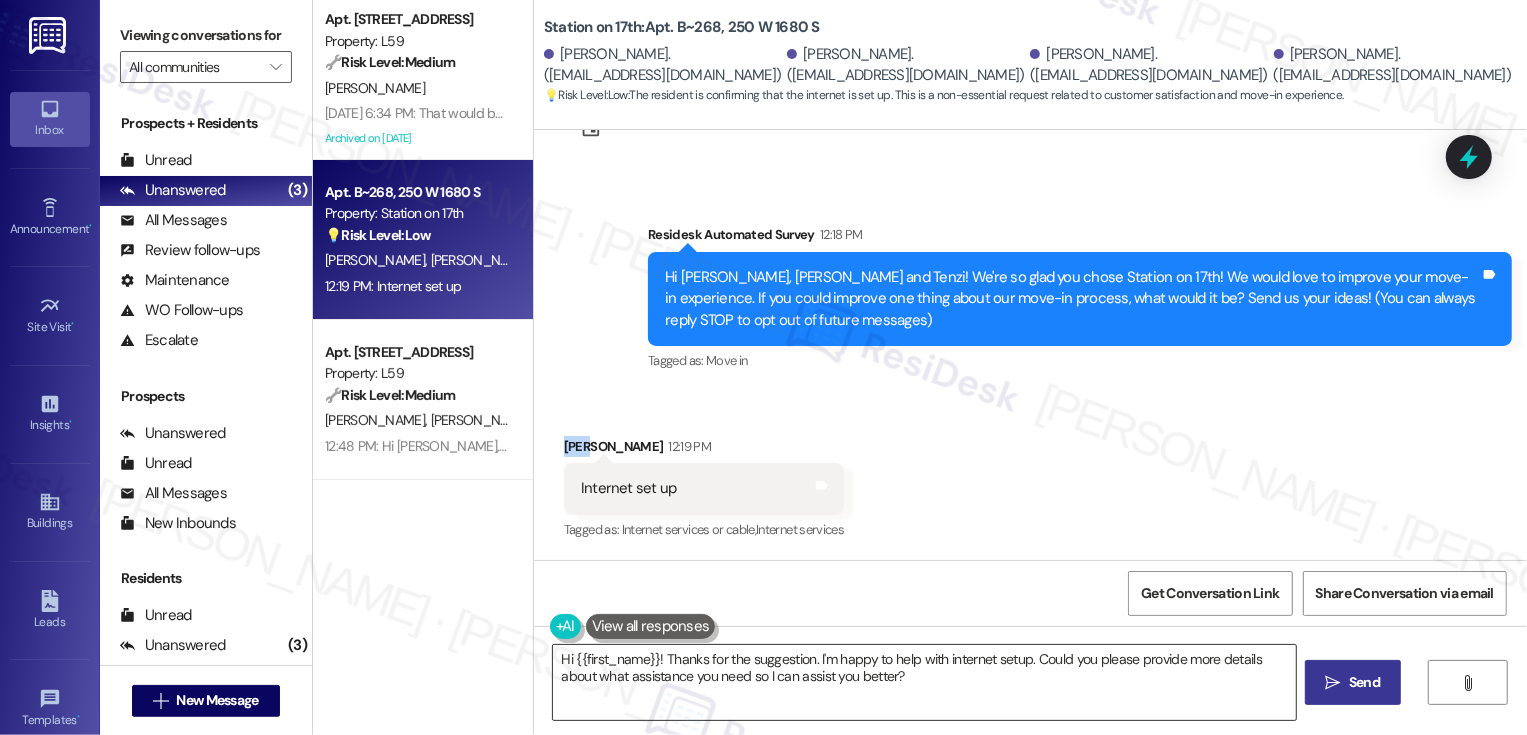 click on "Hi {{first_name}}! Thanks for the suggestion. I'm happy to help with internet setup. Could you please provide more details about what assistance you need so I can assist you better?" at bounding box center [924, 682] 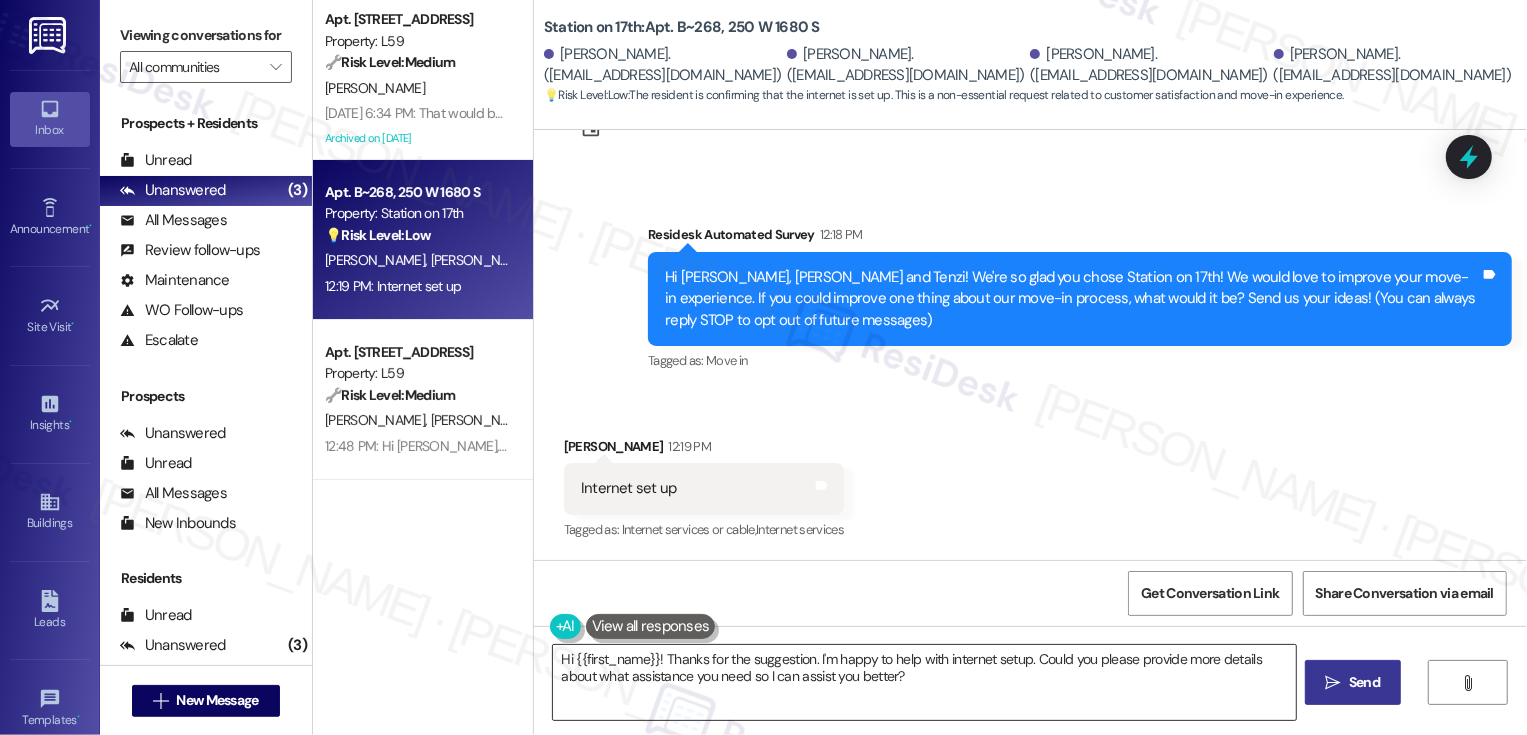 click on "Hi {{first_name}}! Thanks for the suggestion. I'm happy to help with internet setup. Could you please provide more details about what assistance you need so I can assist you better?" at bounding box center (924, 682) 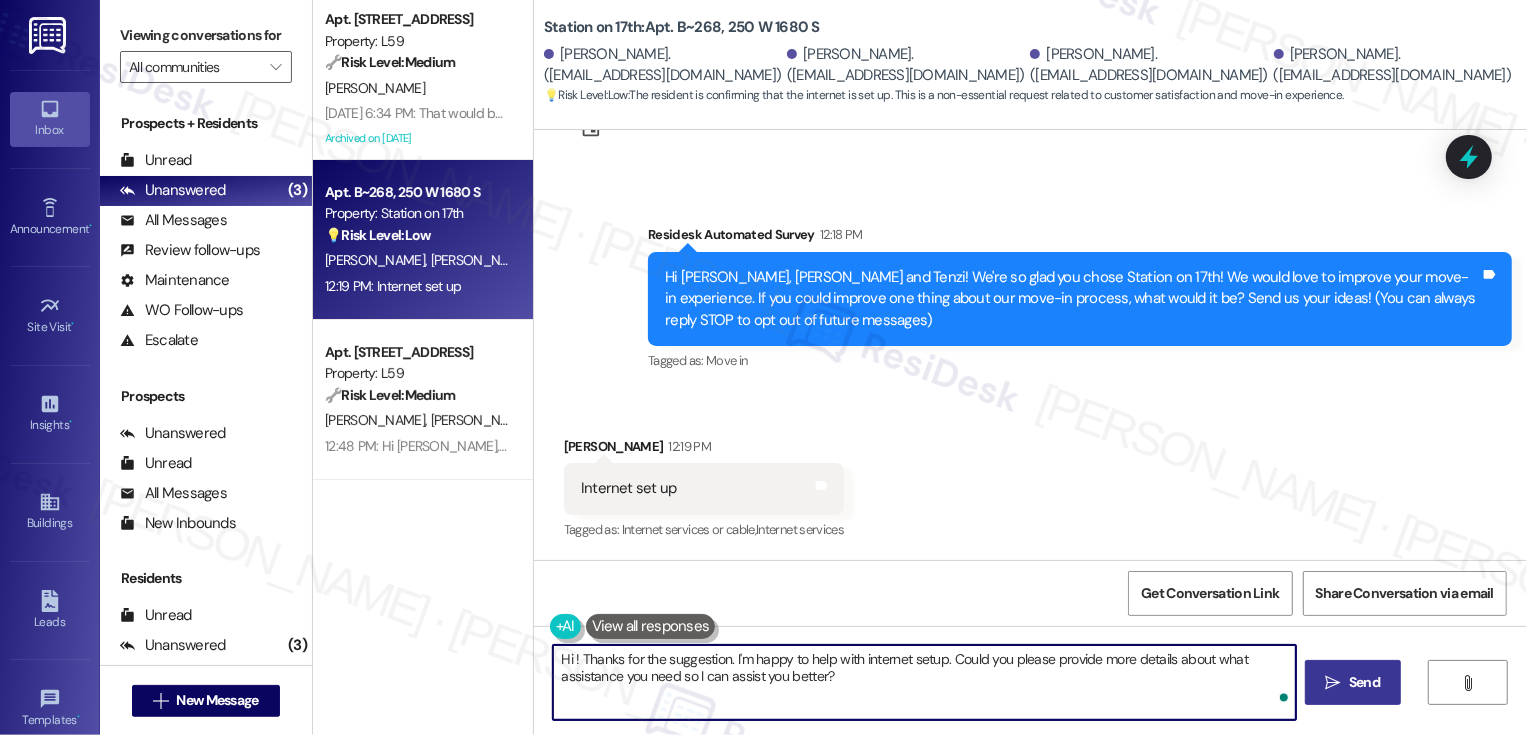 paste on "[PERSON_NAME]" 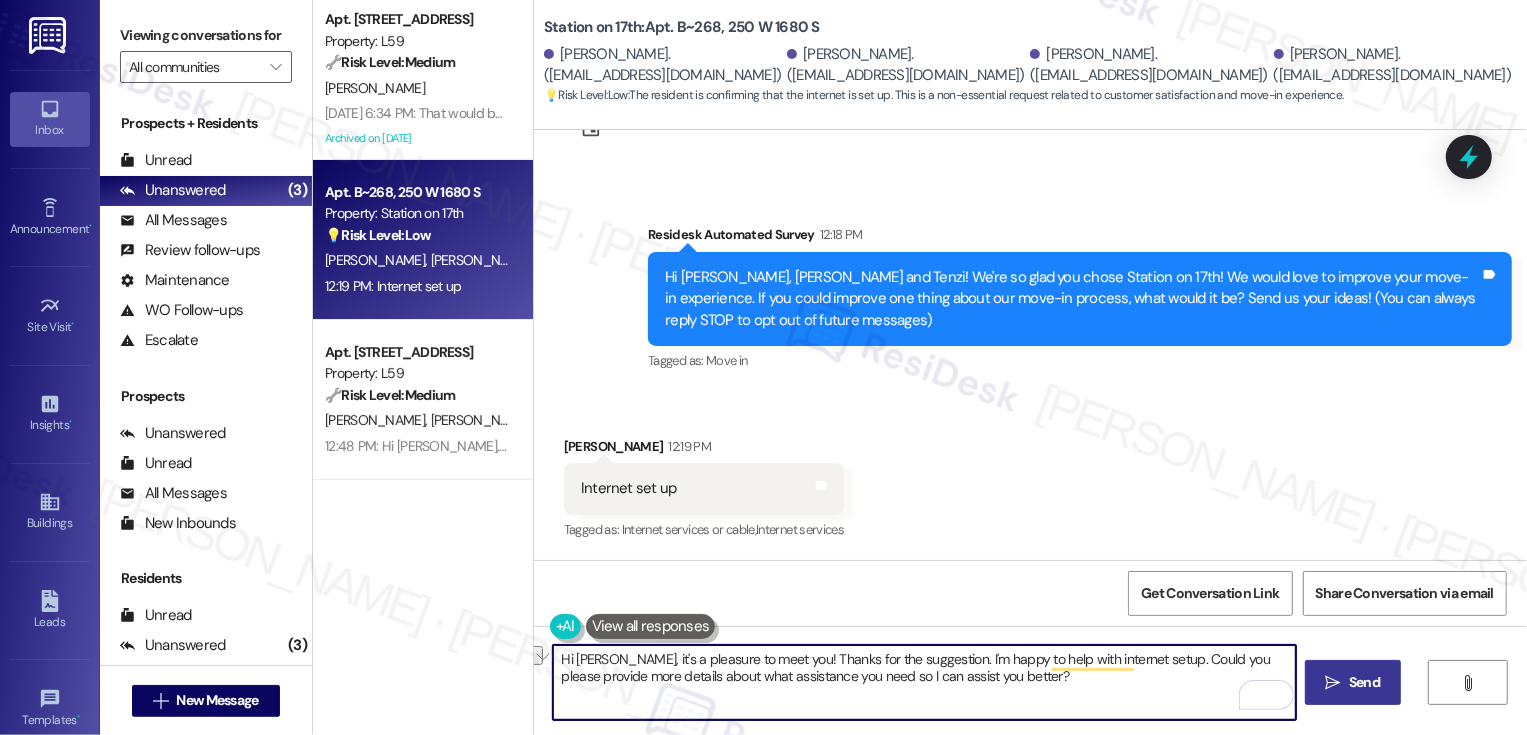 drag, startPoint x: 1124, startPoint y: 662, endPoint x: 794, endPoint y: 654, distance: 330.09695 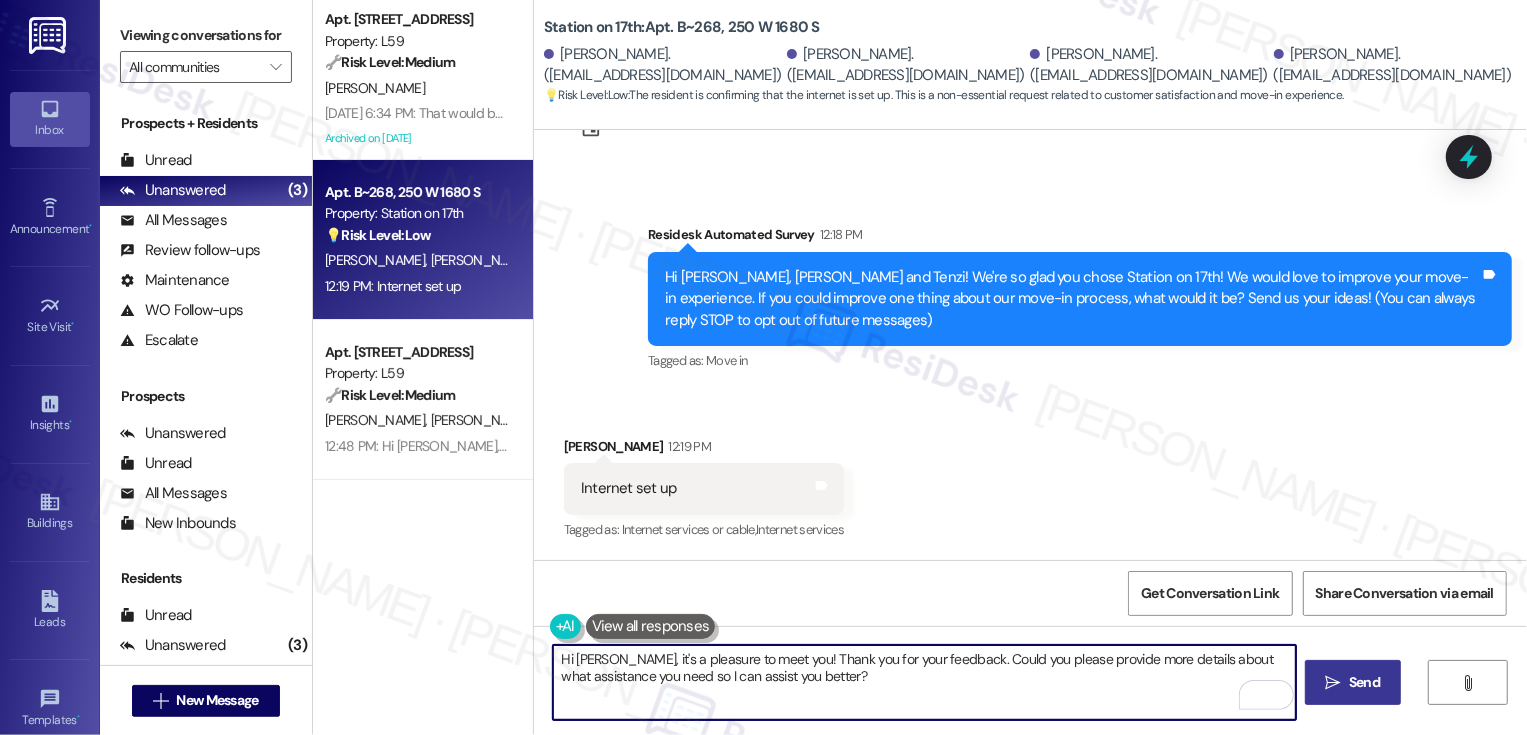 click on "Internet set up" at bounding box center [629, 488] 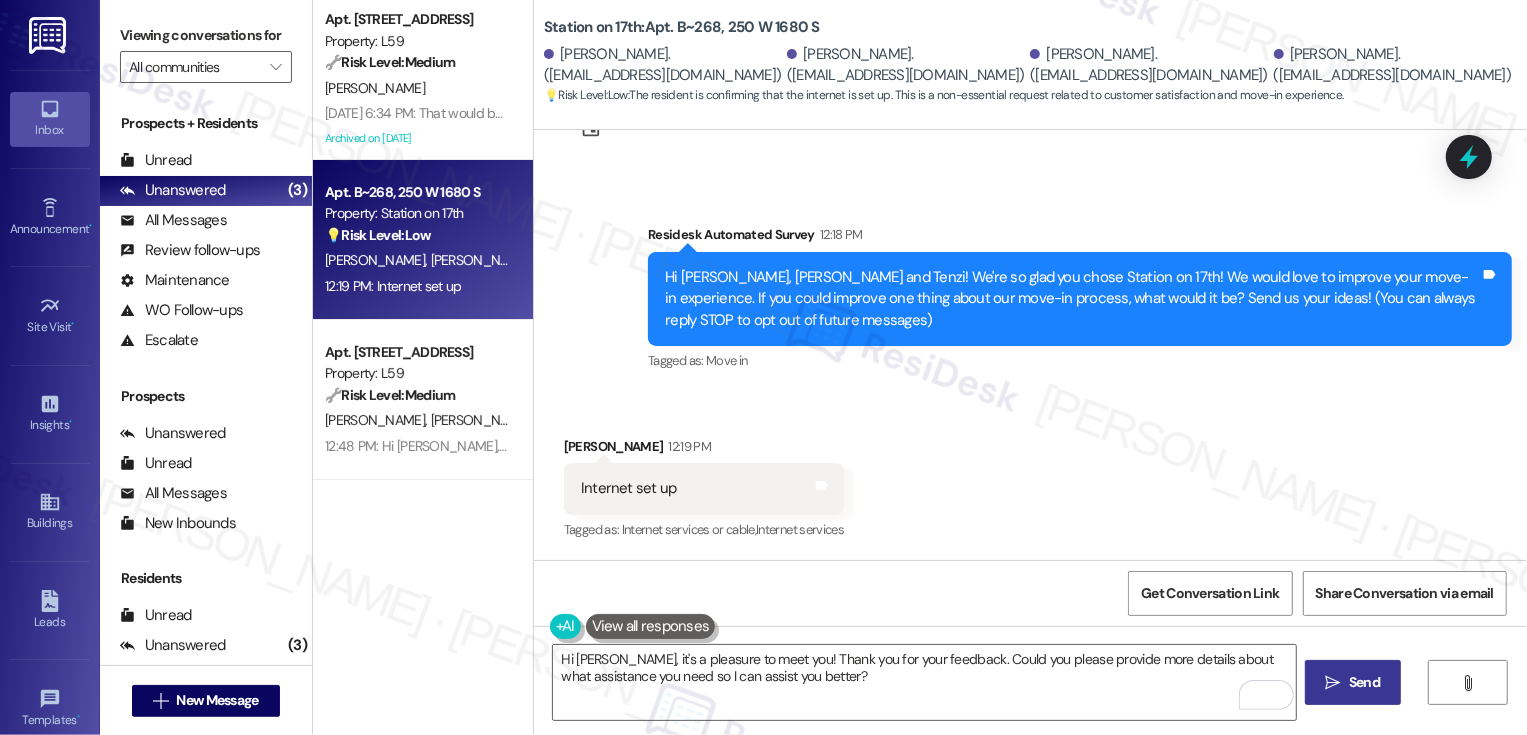 click on "Internet set up" at bounding box center (629, 488) 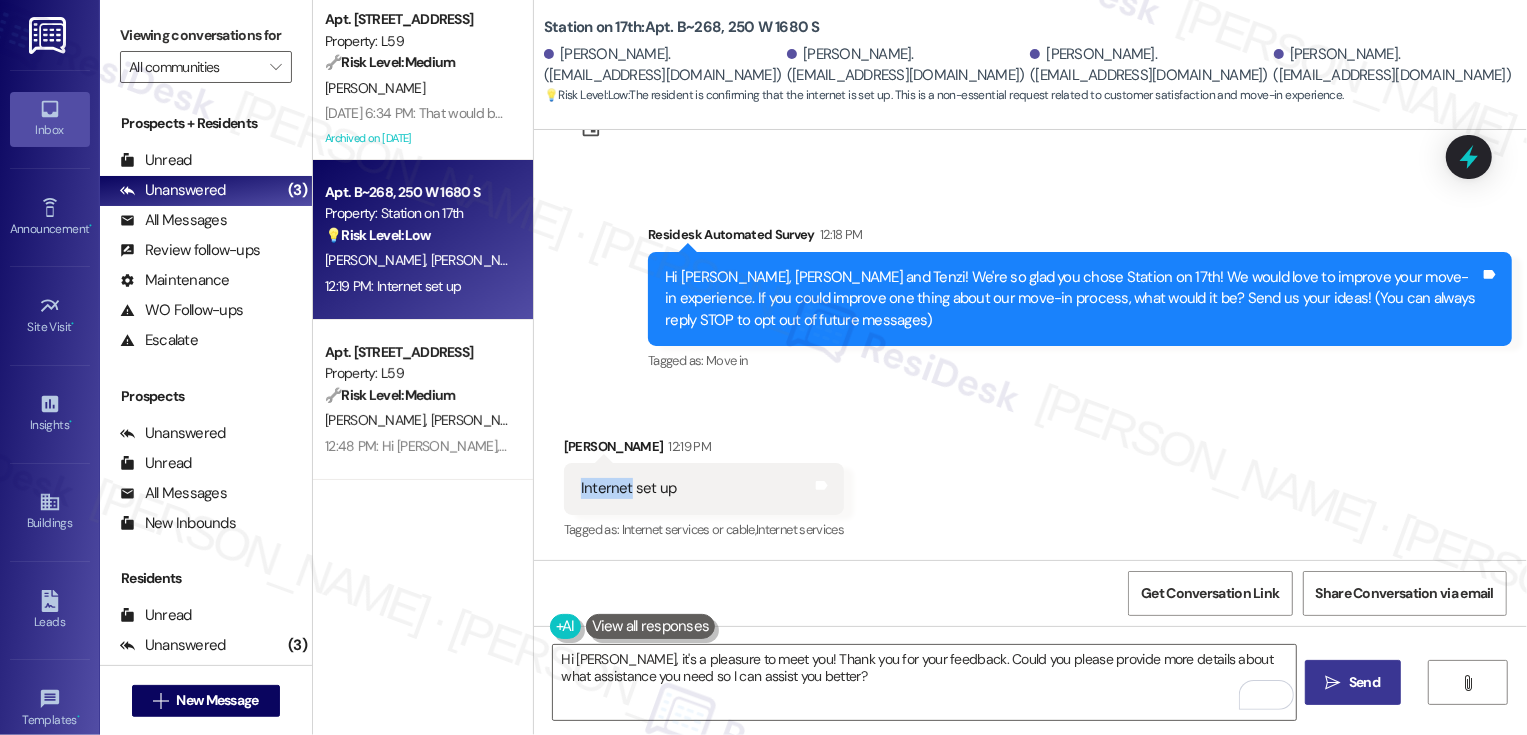copy on "Internet" 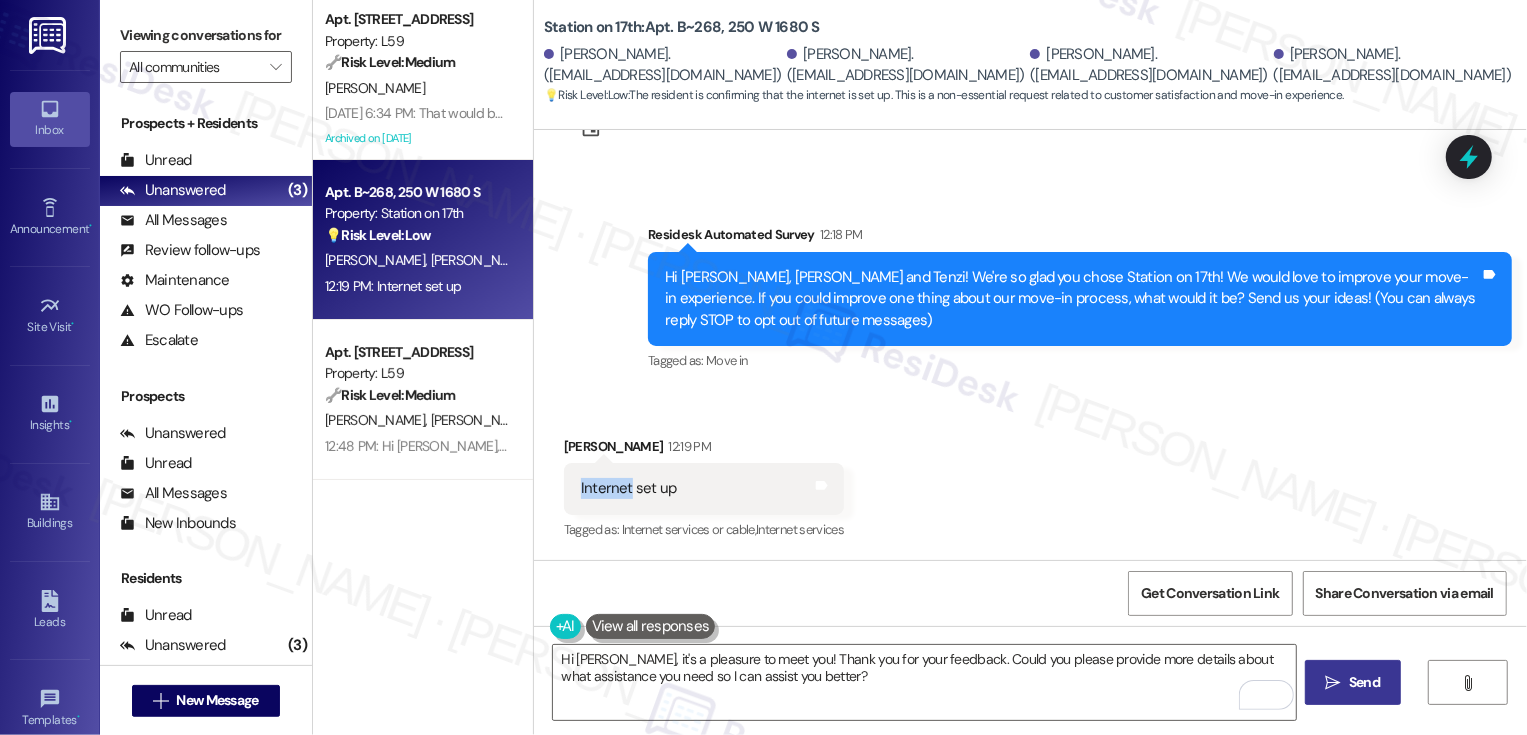 click on "Internet set up" at bounding box center (629, 488) 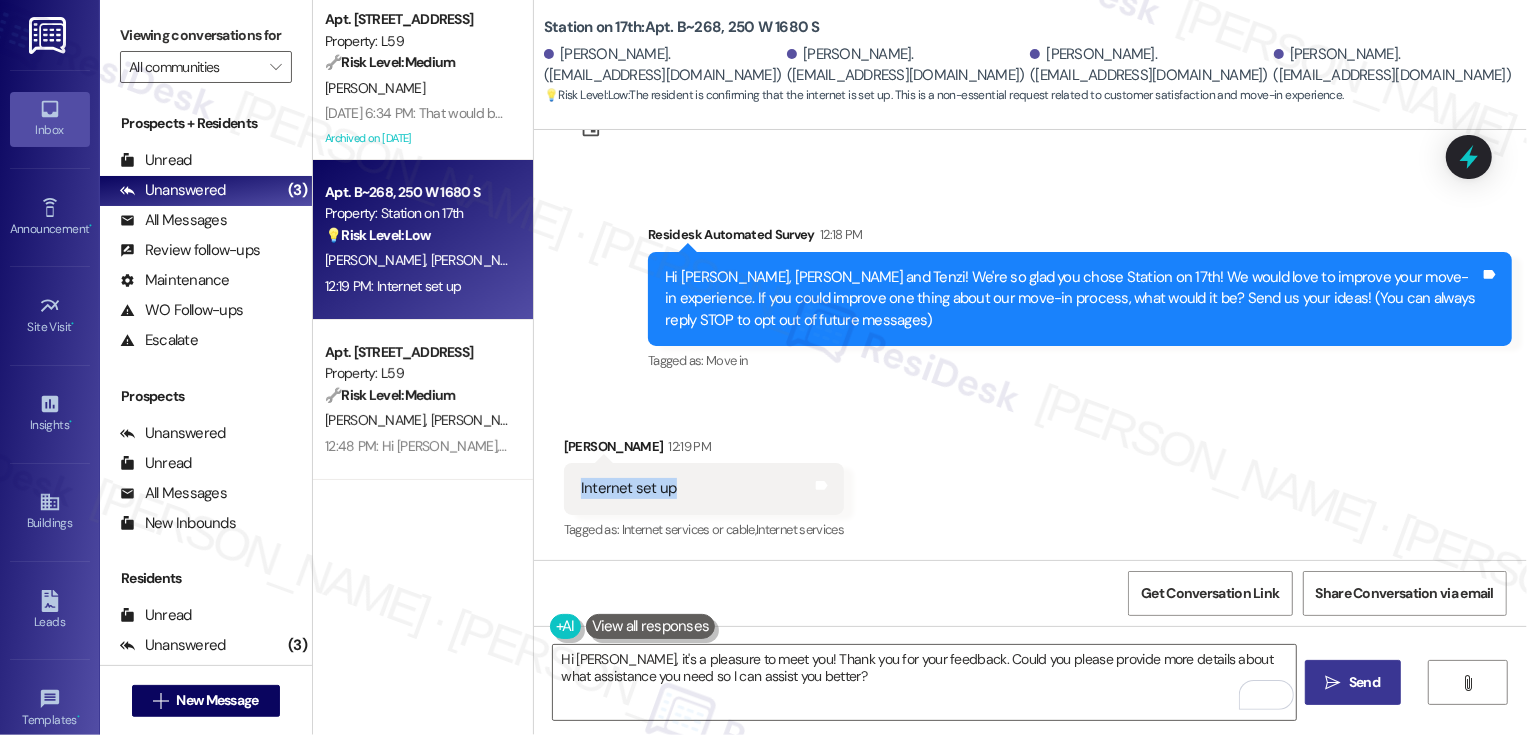 drag, startPoint x: 566, startPoint y: 485, endPoint x: 698, endPoint y: 486, distance: 132.00378 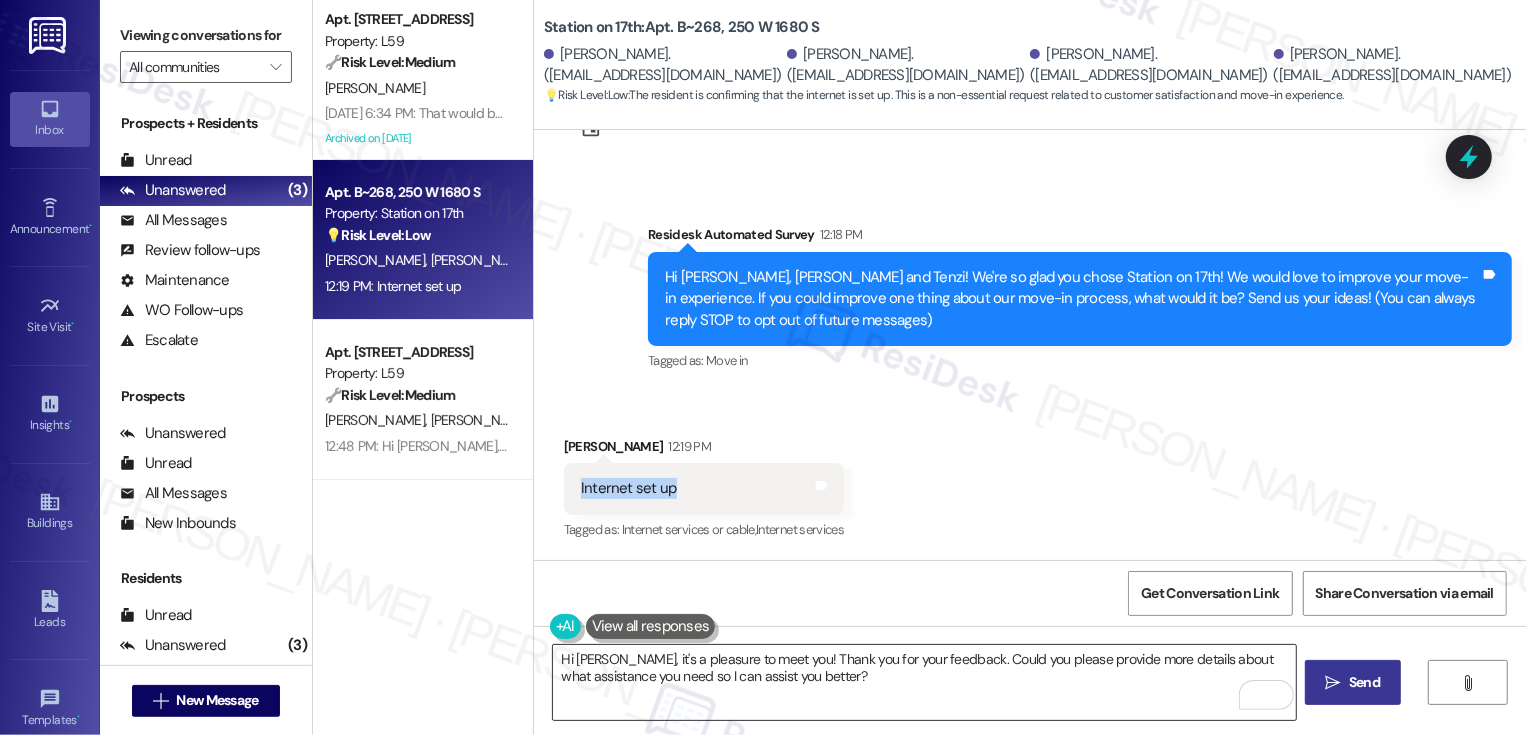 click on "Hi [PERSON_NAME], it's a pleasure to meet you! Thank you for your feedback. Could you please provide more details about what assistance you need so I can assist you better?" at bounding box center [924, 682] 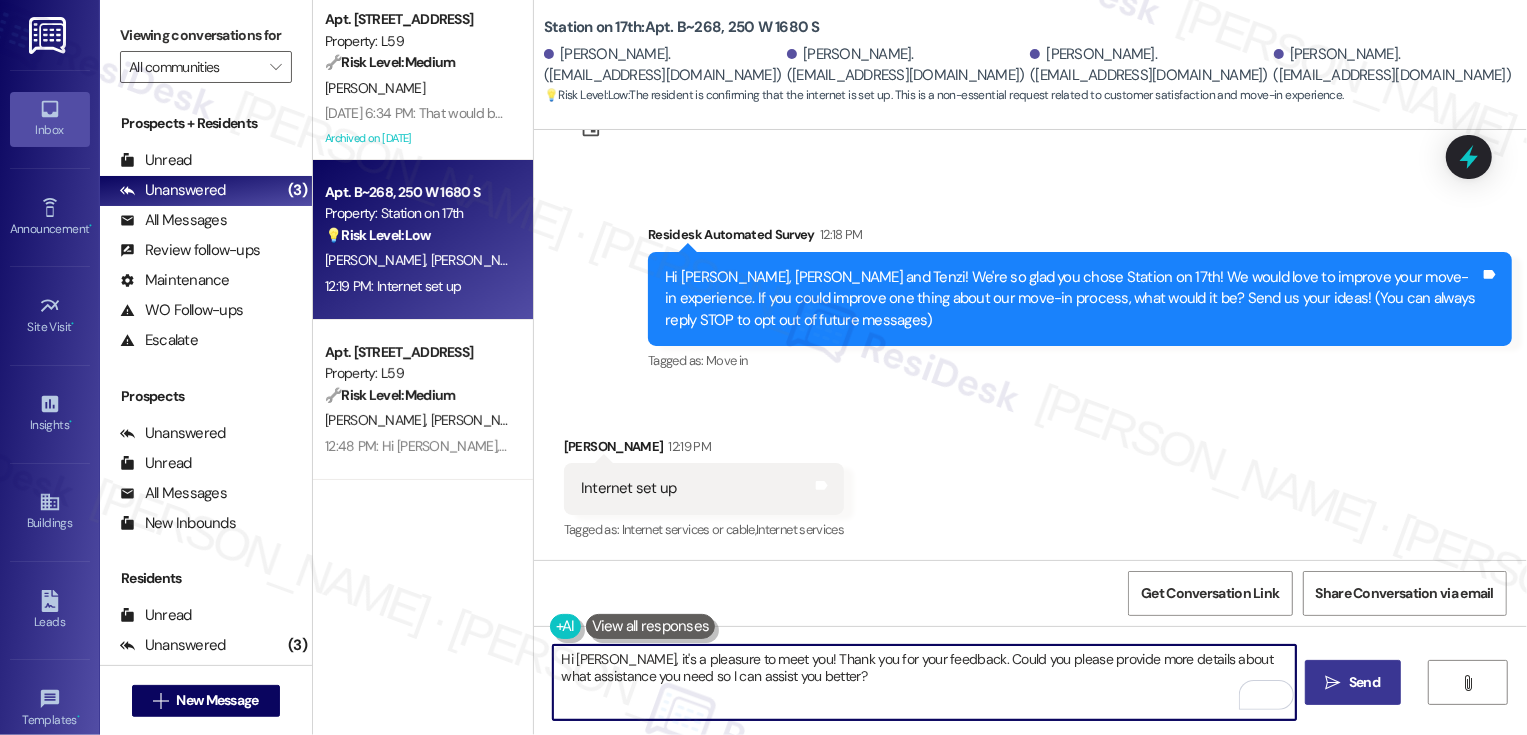 drag, startPoint x: 1191, startPoint y: 659, endPoint x: 1207, endPoint y: 706, distance: 49.648766 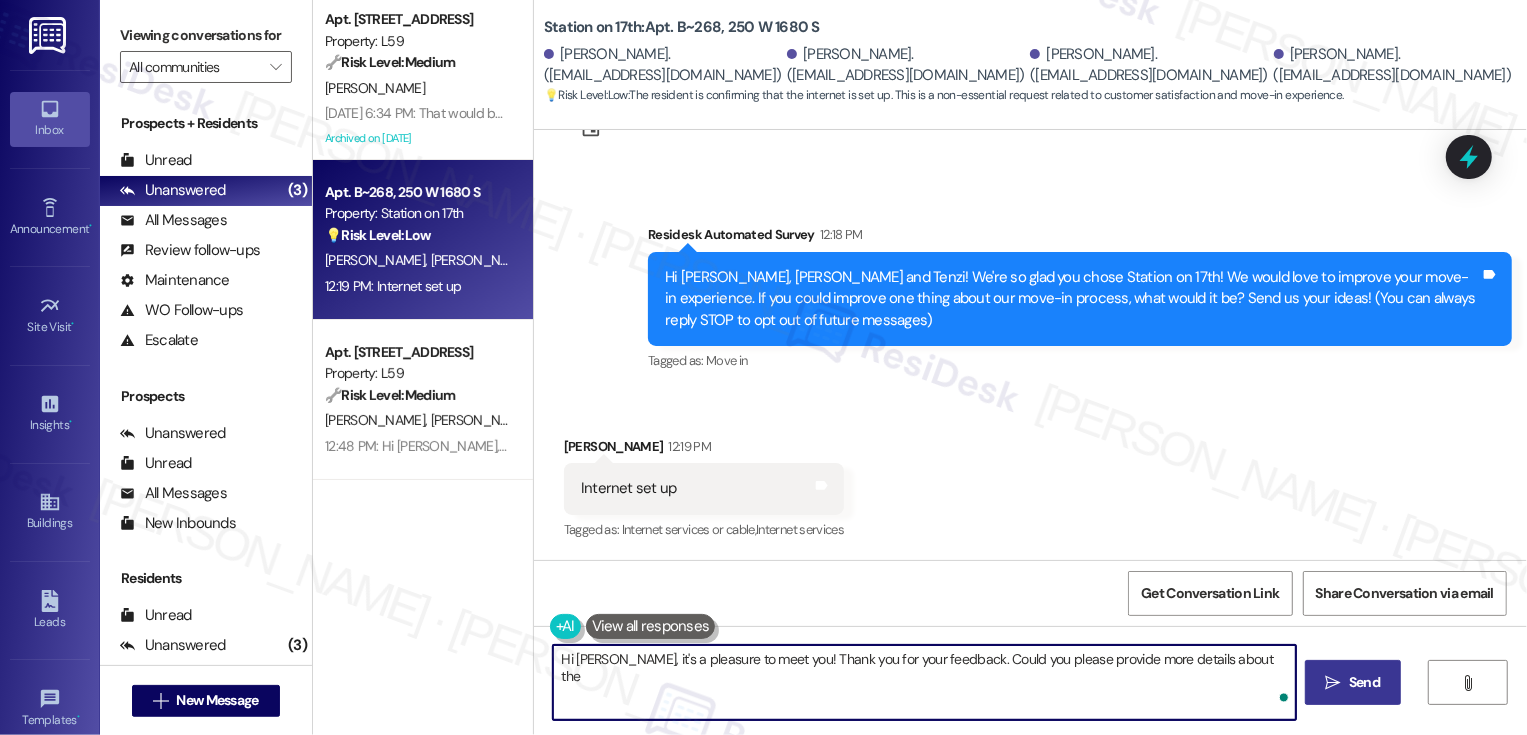 paste on "Internet set up" 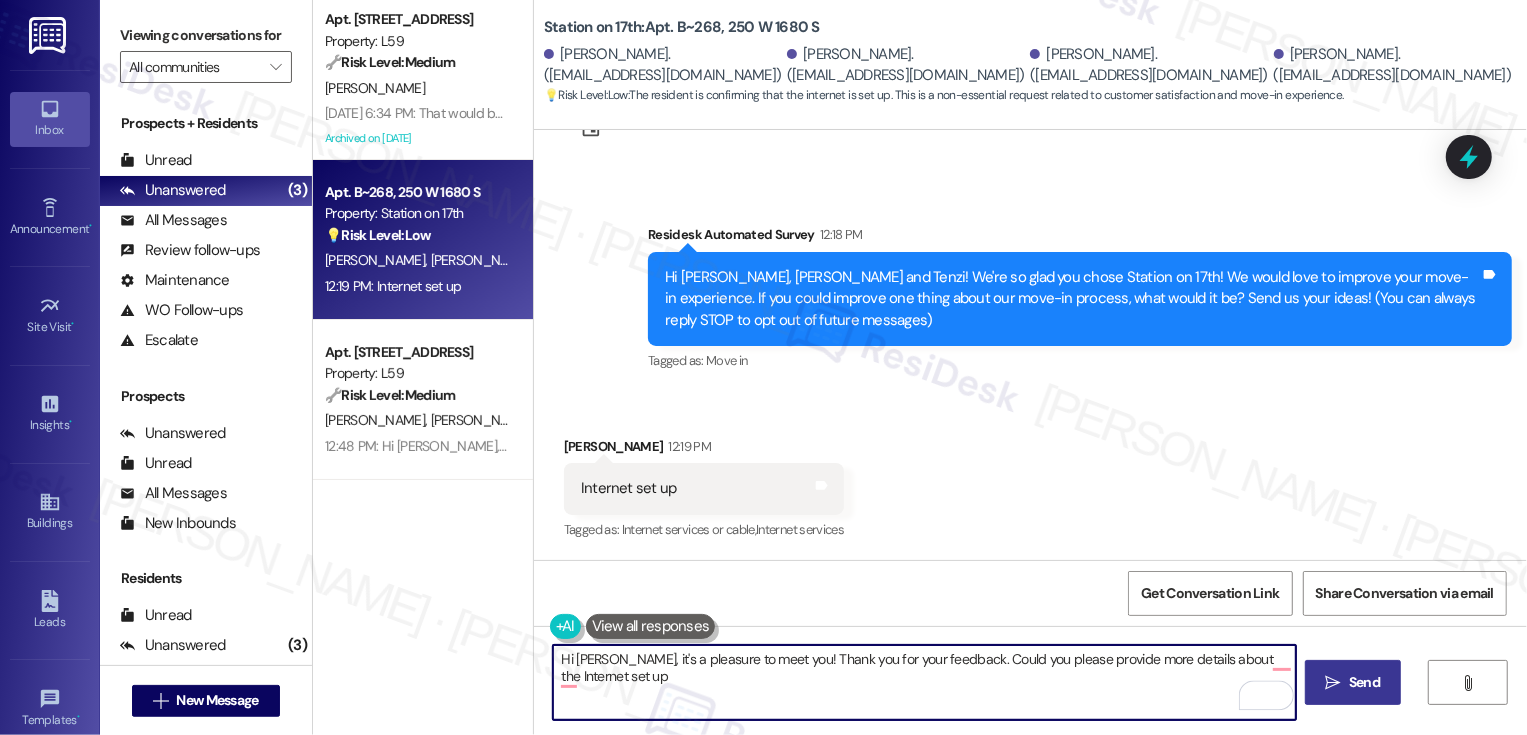 click on "Hi [PERSON_NAME], it's a pleasure to meet you! Thank you for your feedback. Could you please provide more details about the Internet set up" at bounding box center [924, 682] 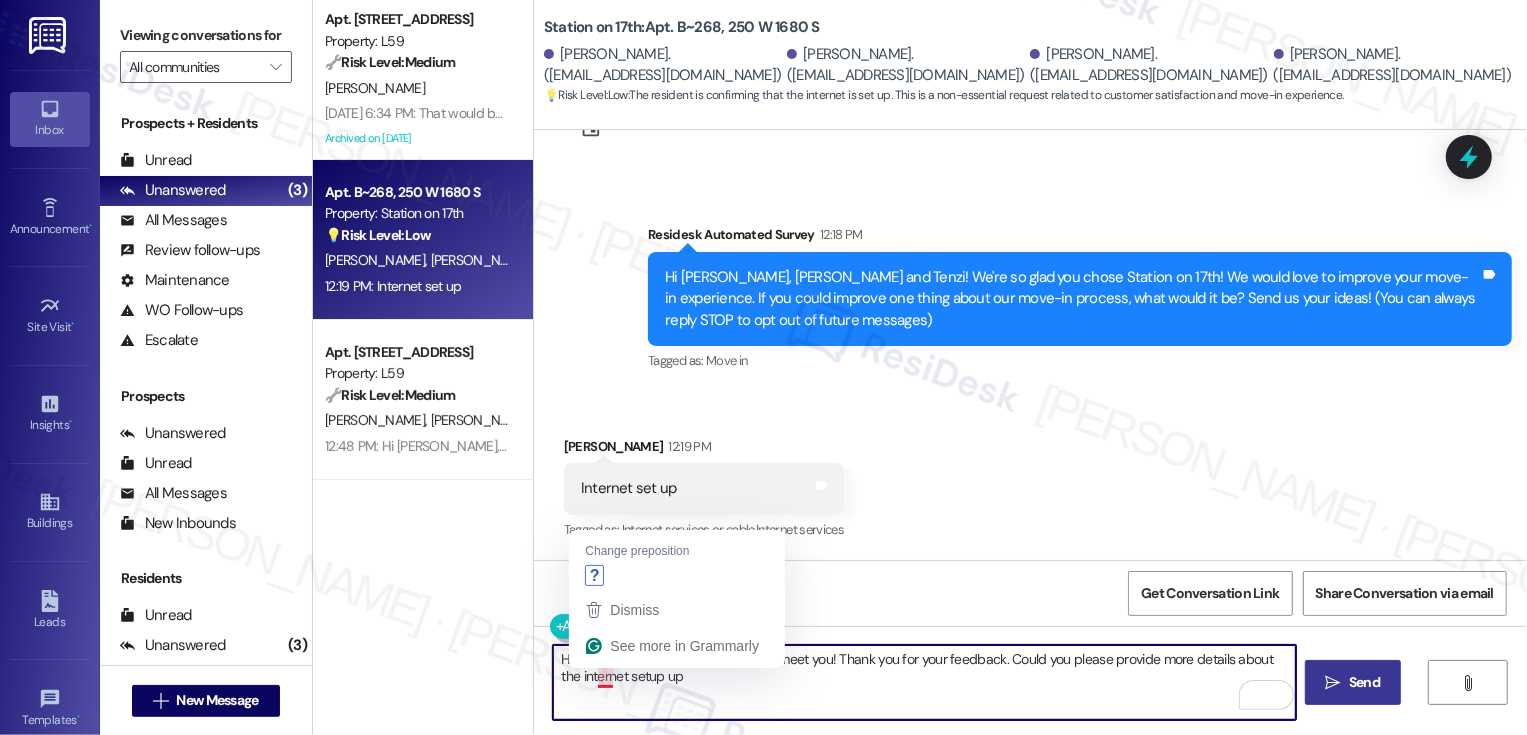click on "Hi [PERSON_NAME], it's a pleasure to meet you! Thank you for your feedback. Could you please provide more details about the internet setup up" at bounding box center [924, 682] 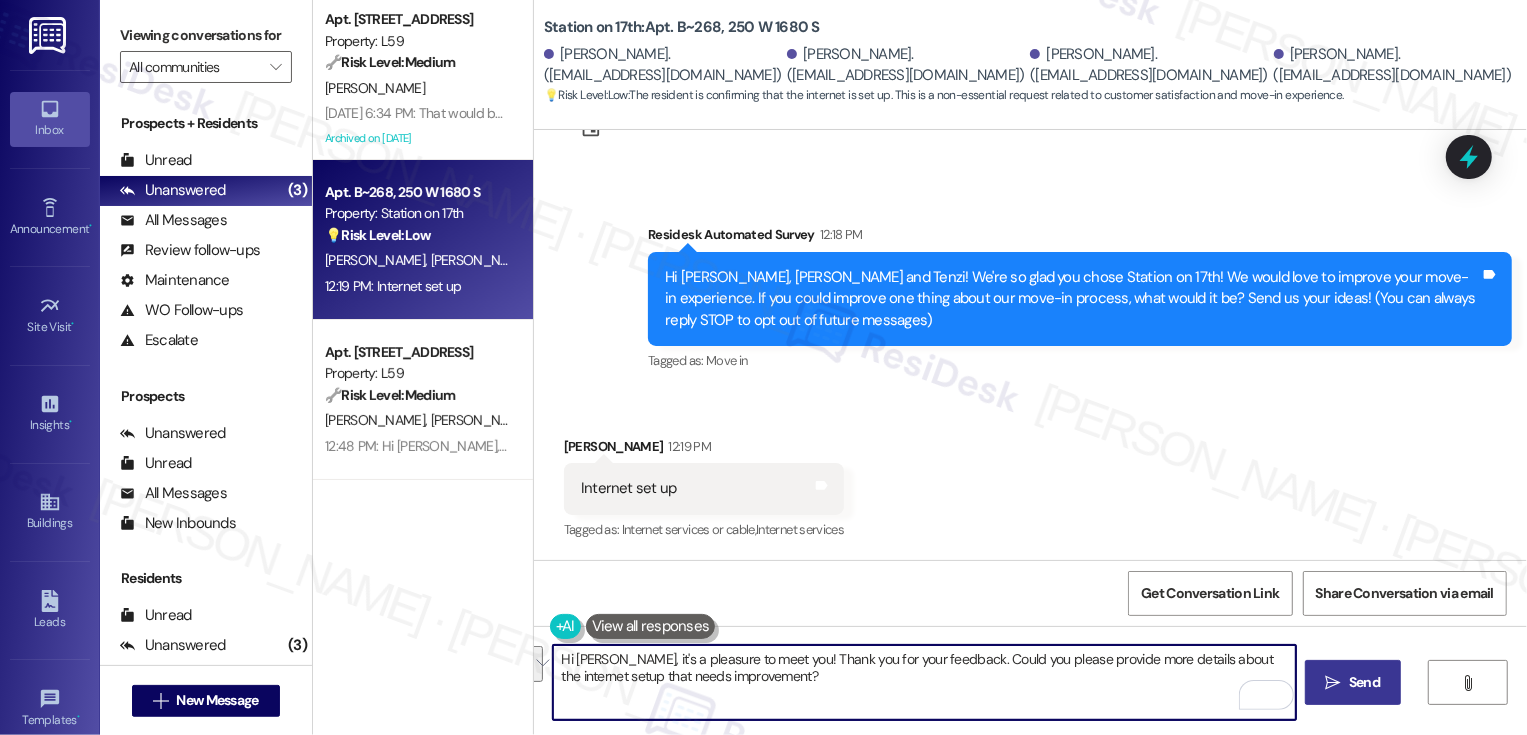 paste on "’s a pleasure to meet you! Thank you so much for your feedback. Could you share a bit more detail about the internet setup and what specifically needs improvement? I’d love to better understand the issue so I can pass it along to the right team." 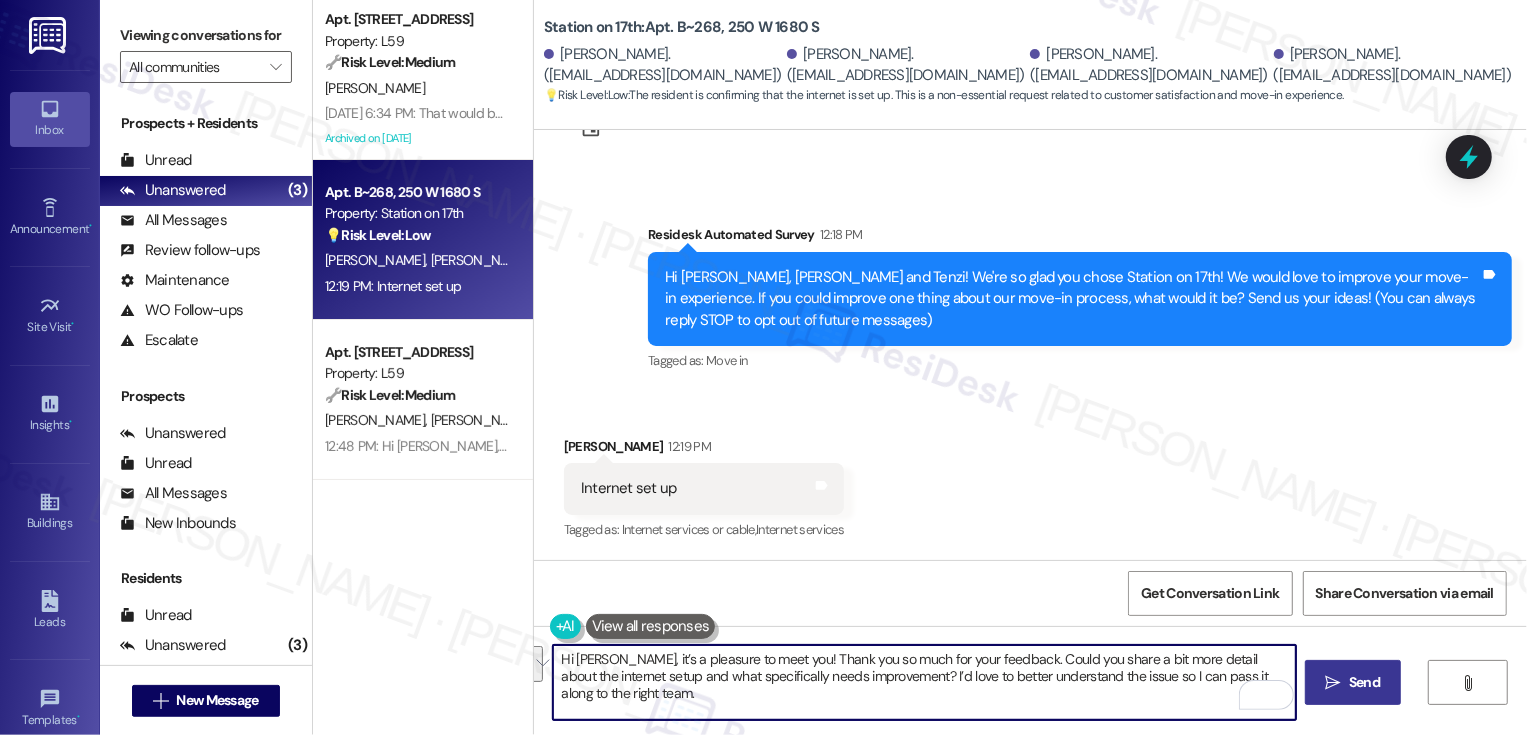 scroll, scrollTop: 17, scrollLeft: 0, axis: vertical 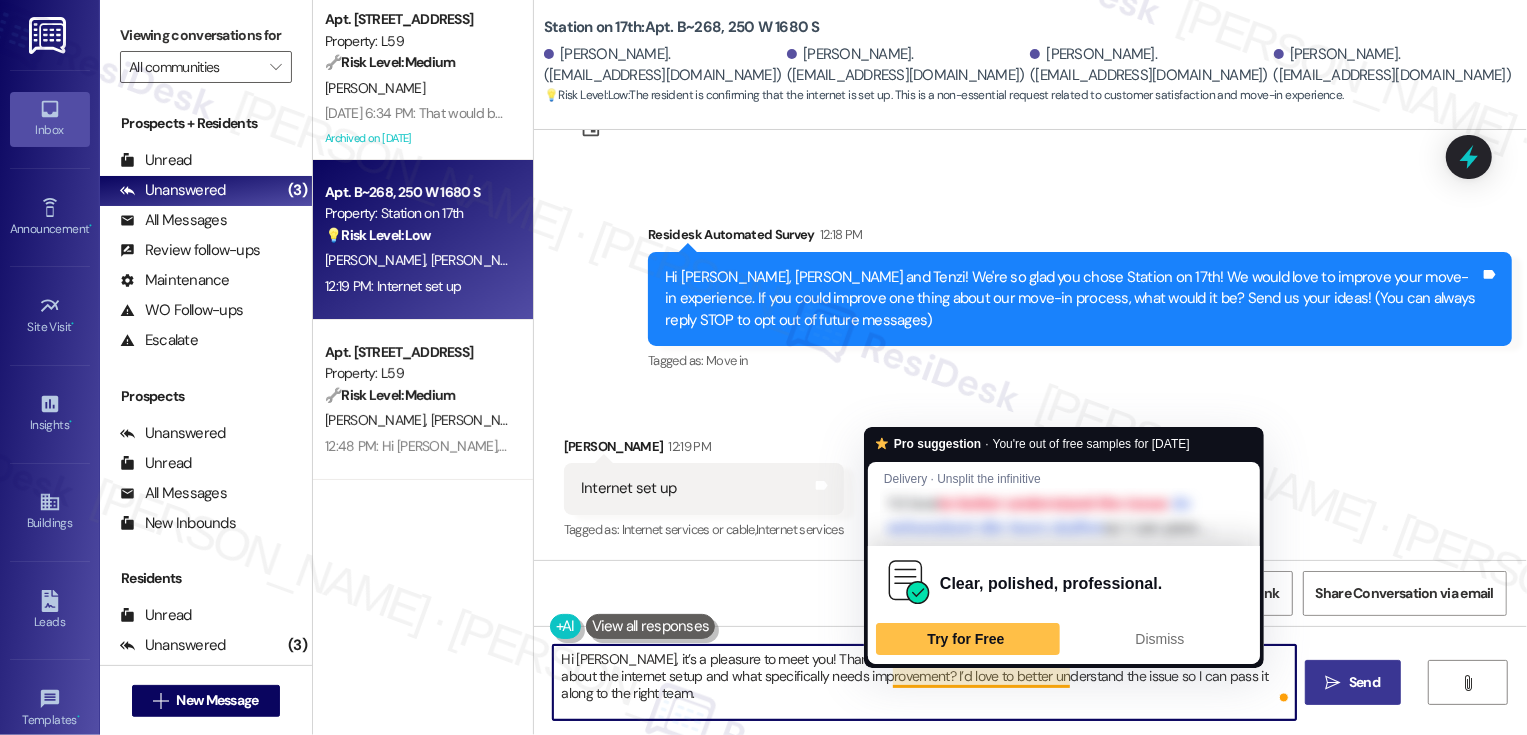 click on "Hi [PERSON_NAME], it’s a pleasure to meet you! Thank you so much for your feedback. Could you share a bit more detail about the internet setup and what specifically needs improvement? I’d love to better understand the issue so I can pass it along to the right team." at bounding box center (924, 682) 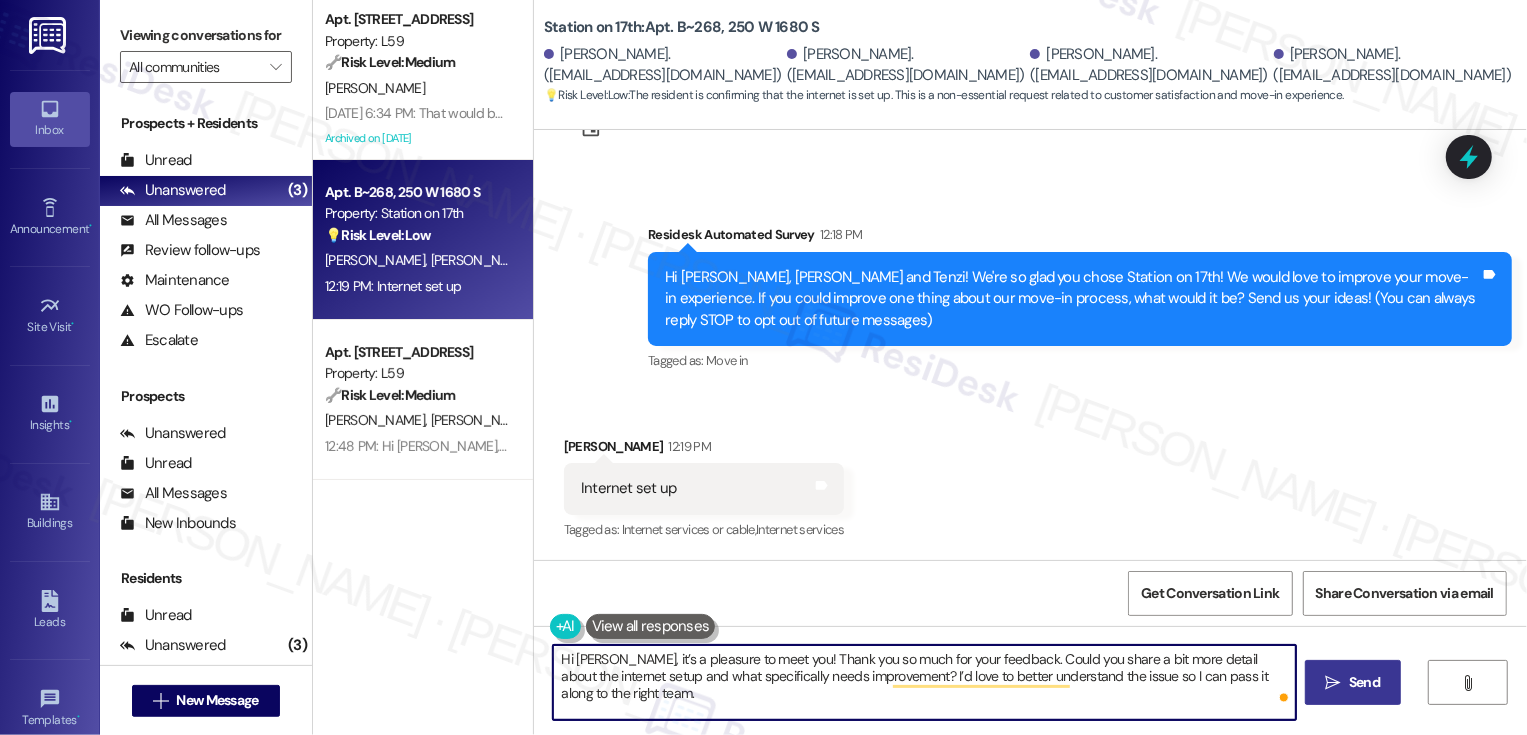 click on "Hi [PERSON_NAME], it’s a pleasure to meet you! Thank you so much for your feedback. Could you share a bit more detail about the internet setup and what specifically needs improvement? I’d love to better understand the issue so I can pass it along to the right team." at bounding box center [924, 682] 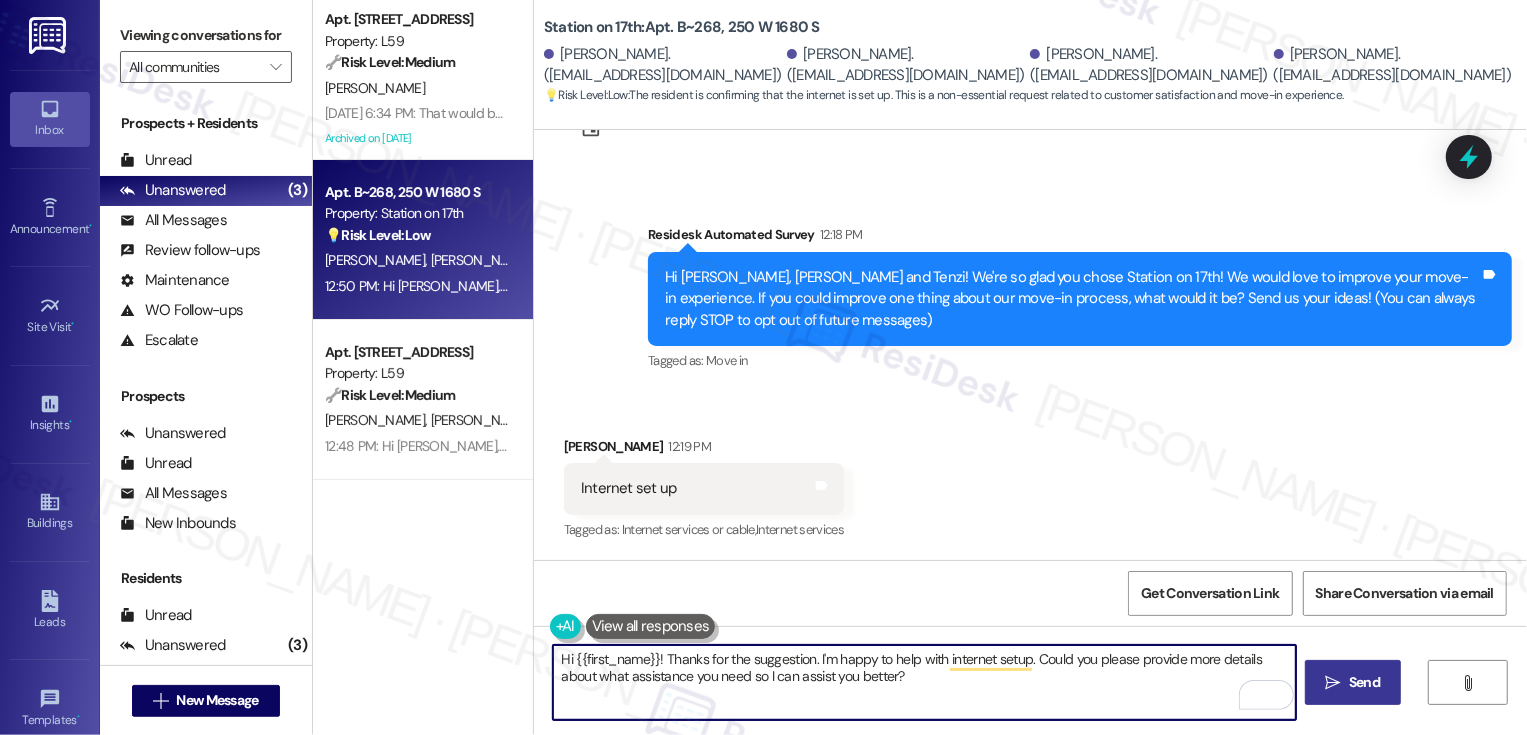 type on "Hi {{first_name}}! Thanks for the suggestion. I'm happy to help with internet setup. Could you please provide more details about what assistance you need so I can assist you better?" 